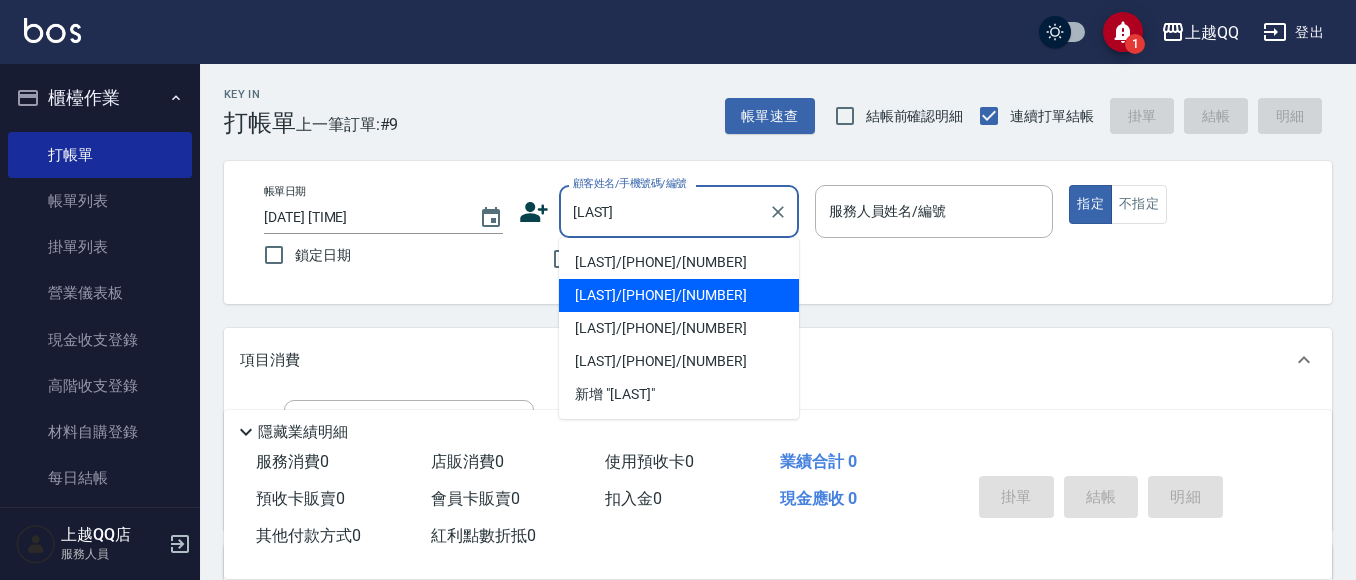 scroll, scrollTop: 123, scrollLeft: 0, axis: vertical 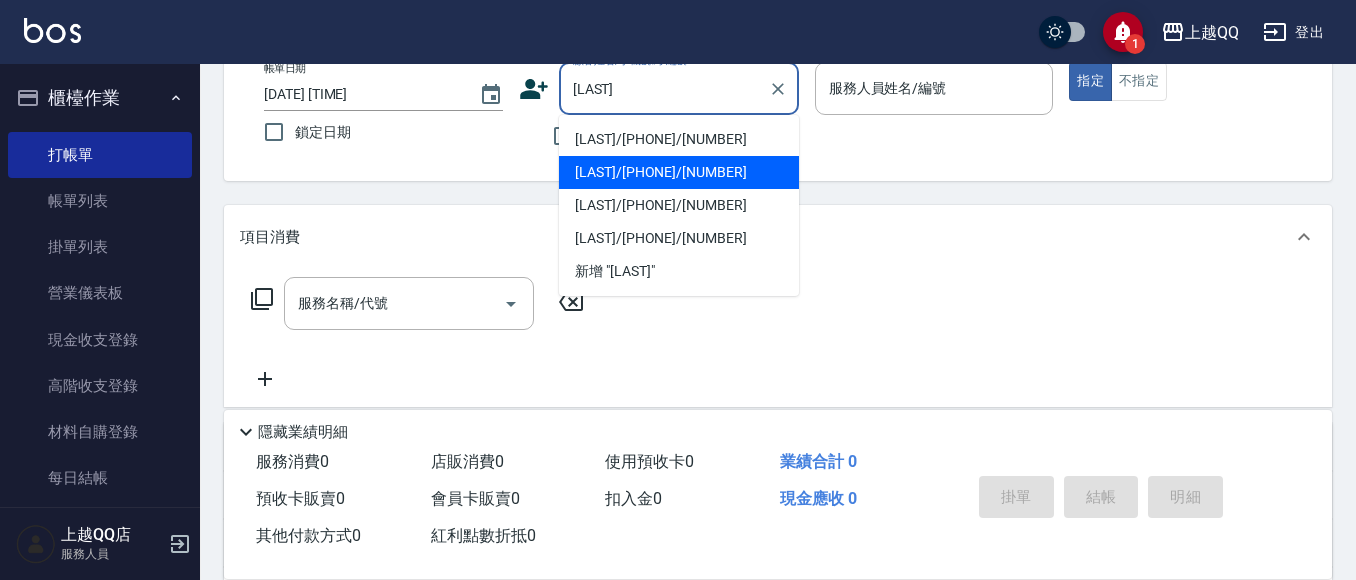 click on "[LAST]/[PHONE]/[NUMBER]" at bounding box center (679, 172) 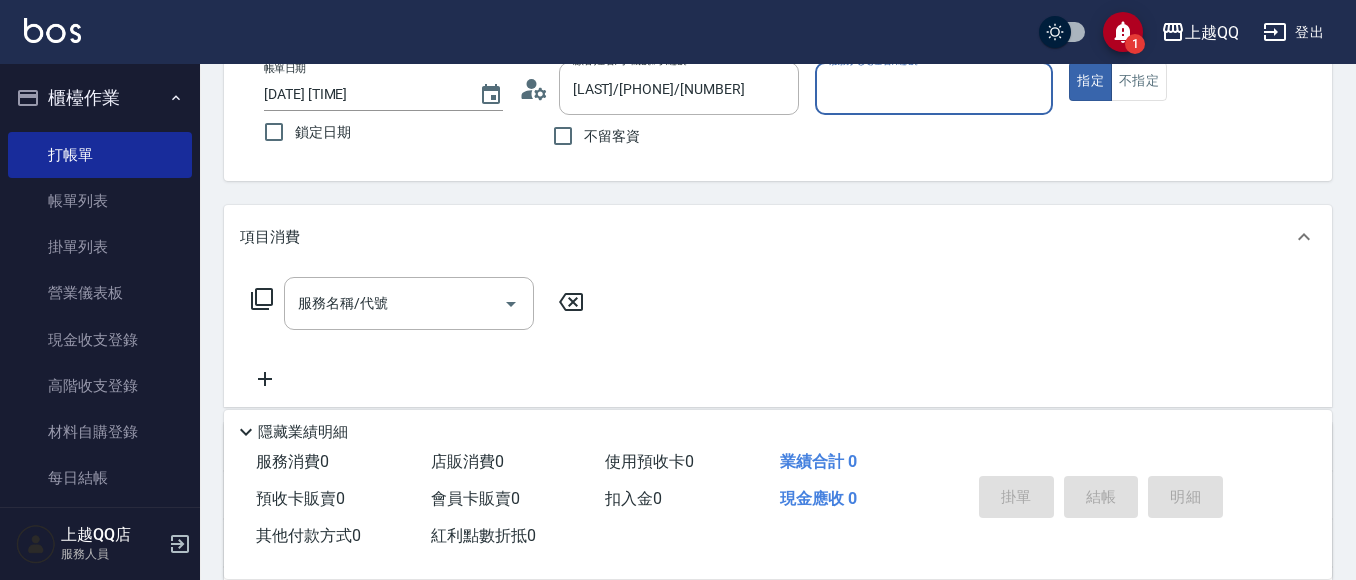 type on "欣樺-6" 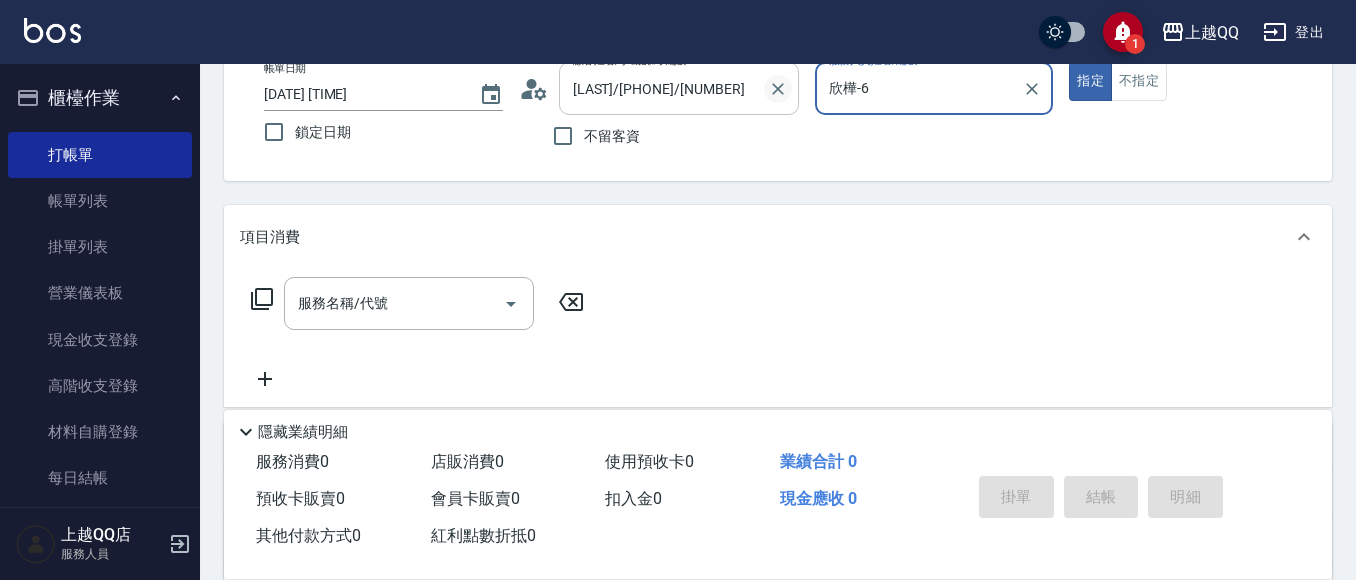 click at bounding box center [778, 89] 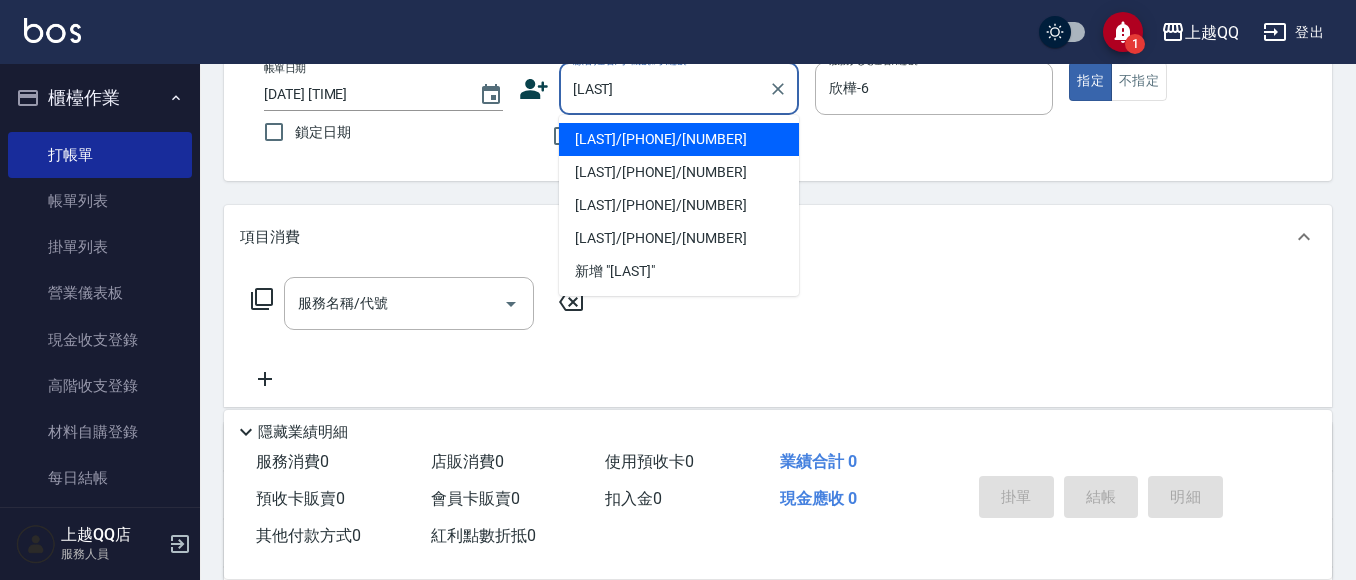 click on "[LAST]/[PHONE]/[NUMBER]" at bounding box center [679, 139] 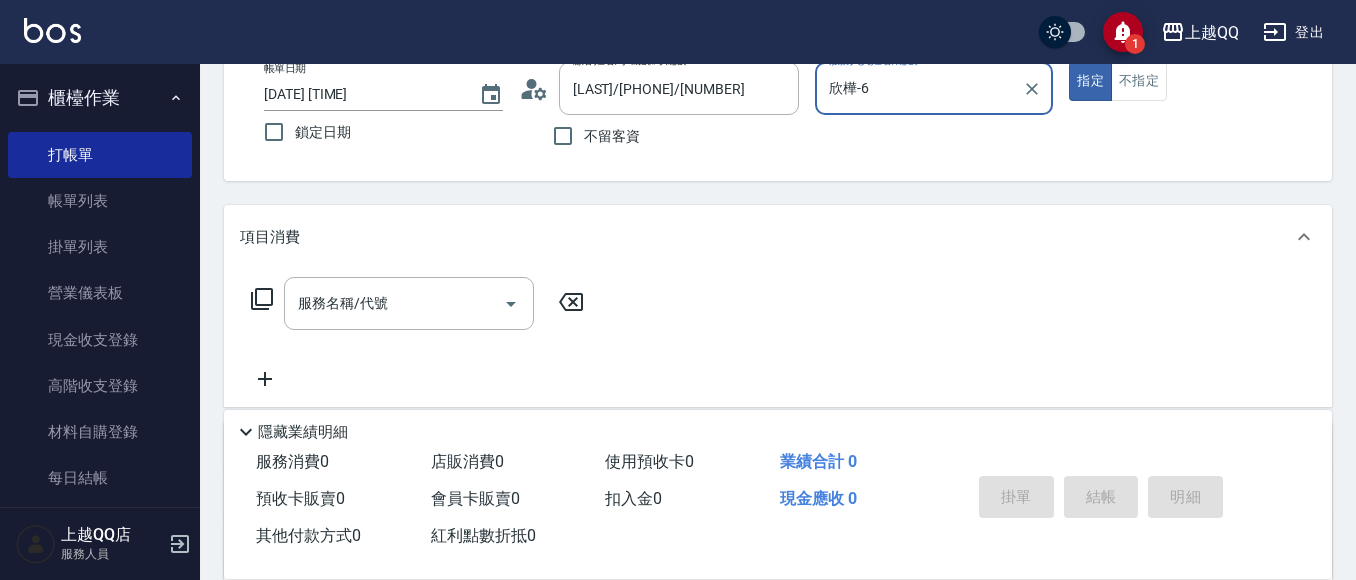 type on "[LAST]-[NUMBER]" 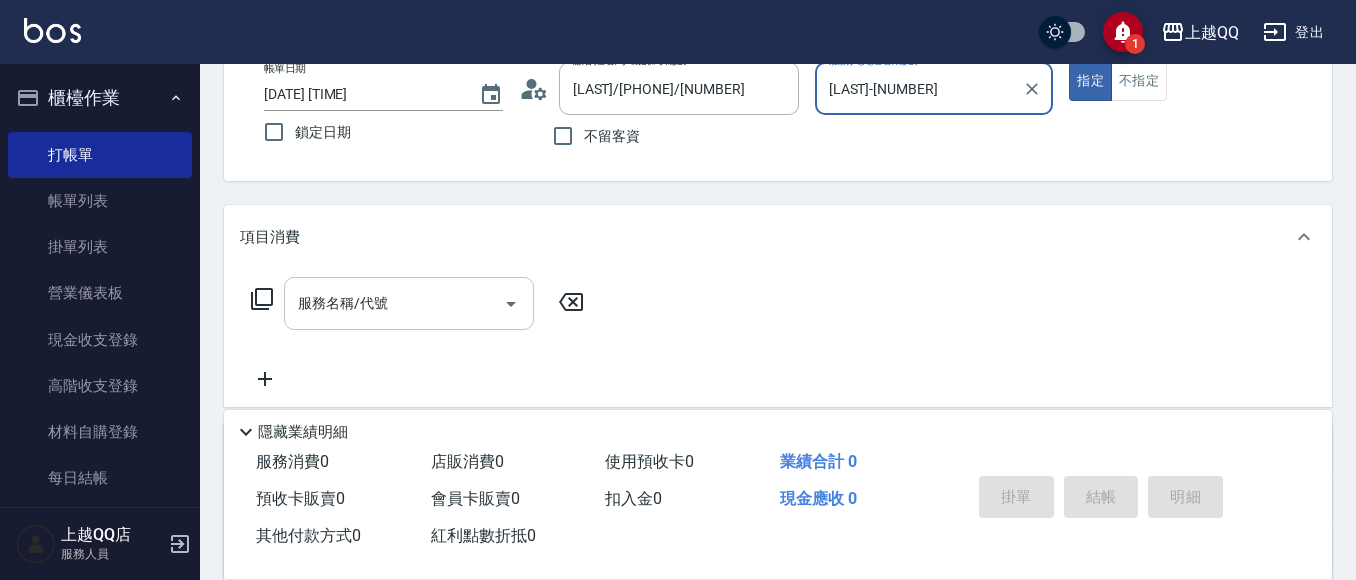 click on "服務名稱/代號" at bounding box center [394, 303] 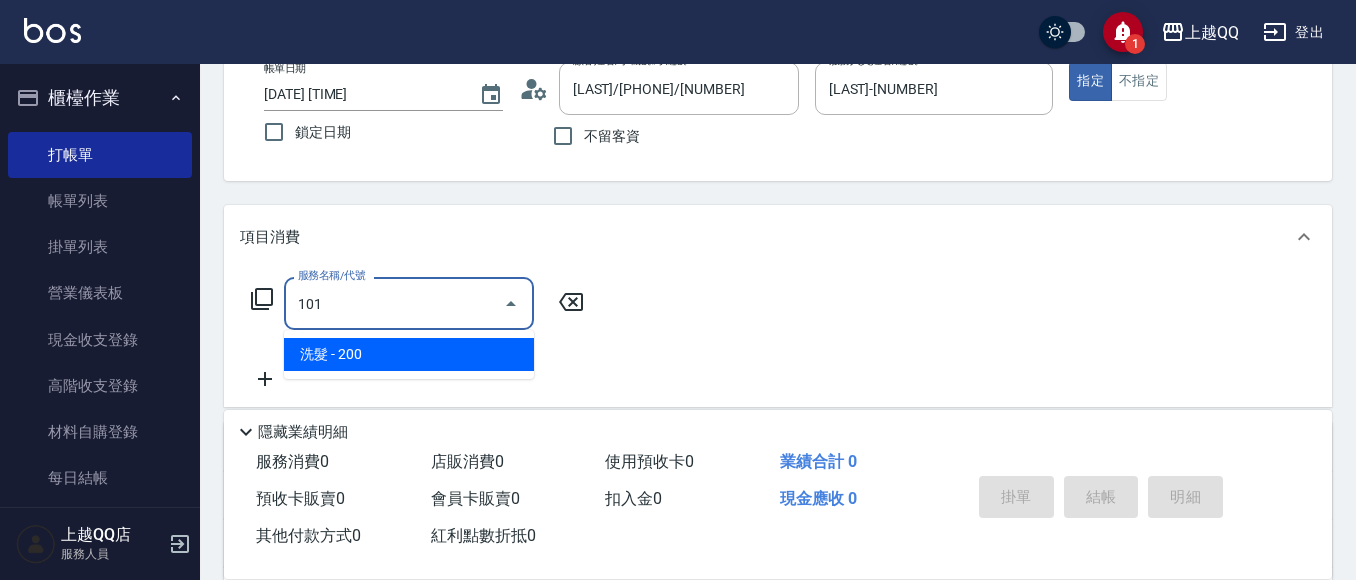 type on "洗髮(101)" 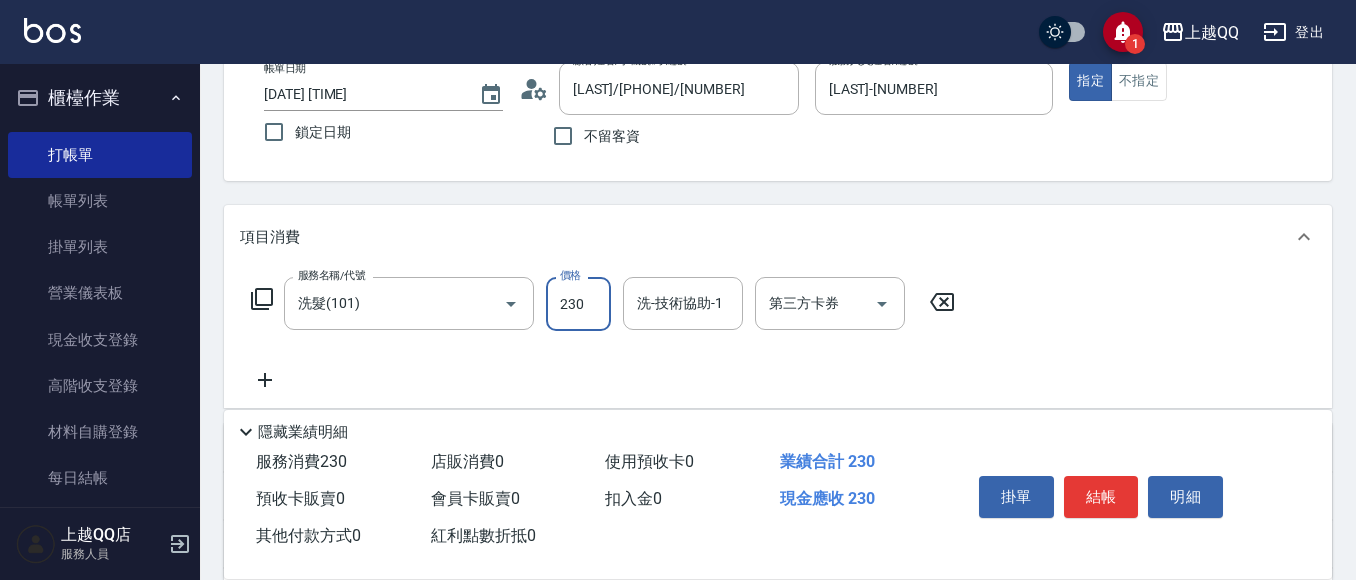 type on "230" 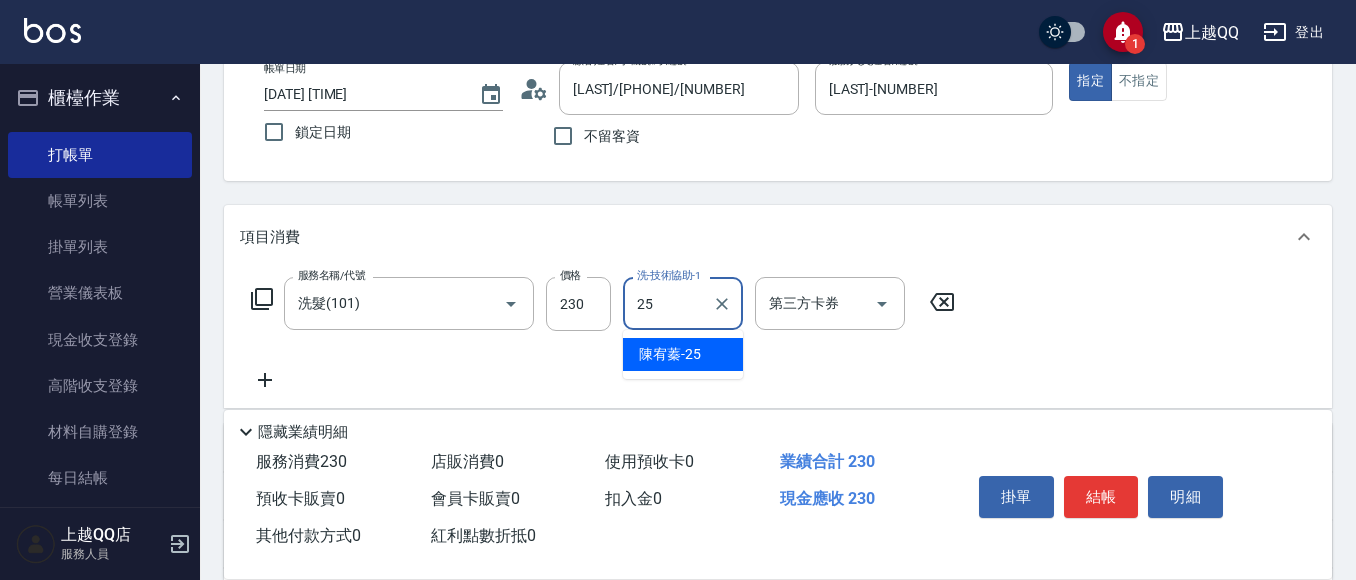 type on "陳宥蓁-25" 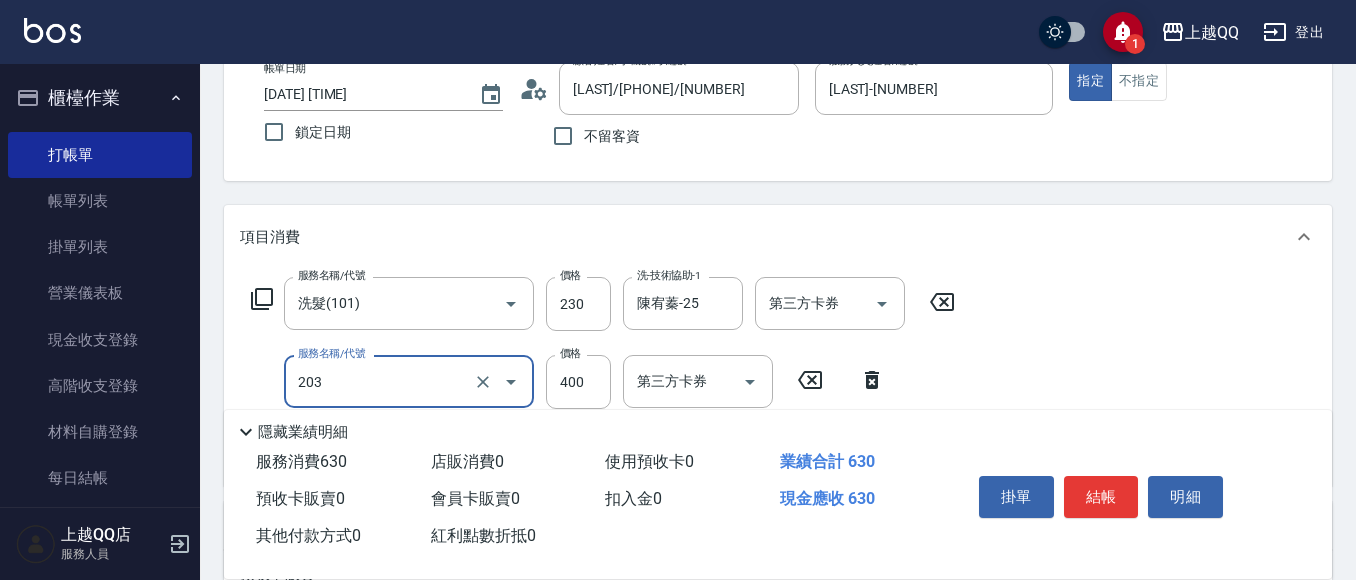 type on "指定單剪(203)" 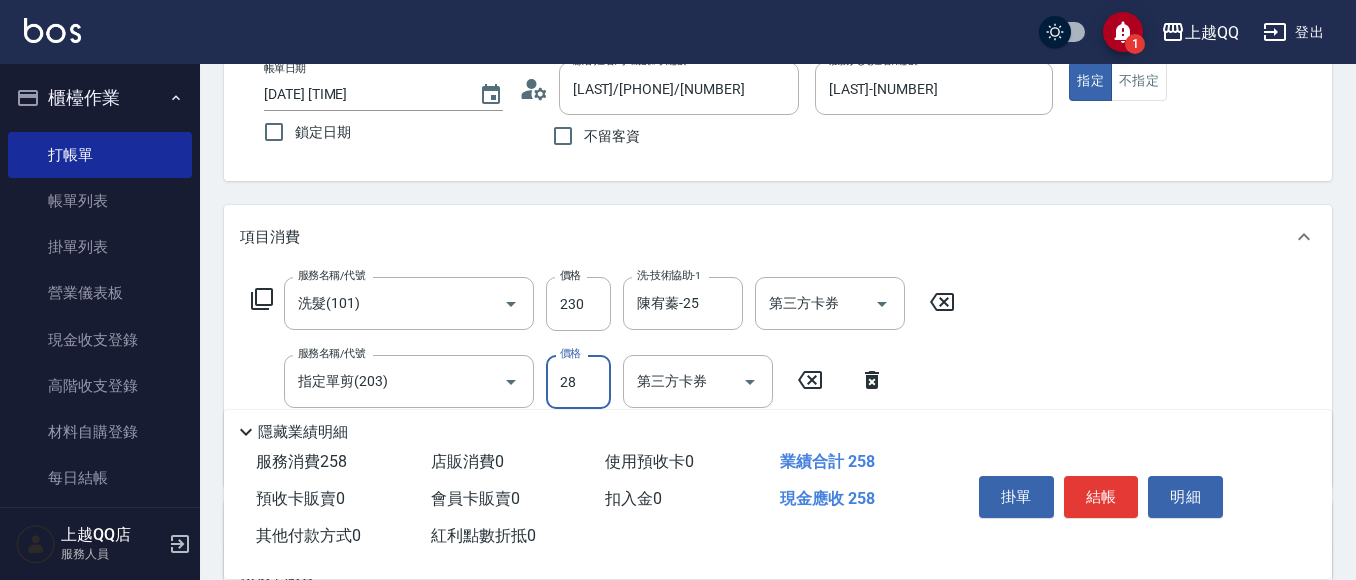 type on "280" 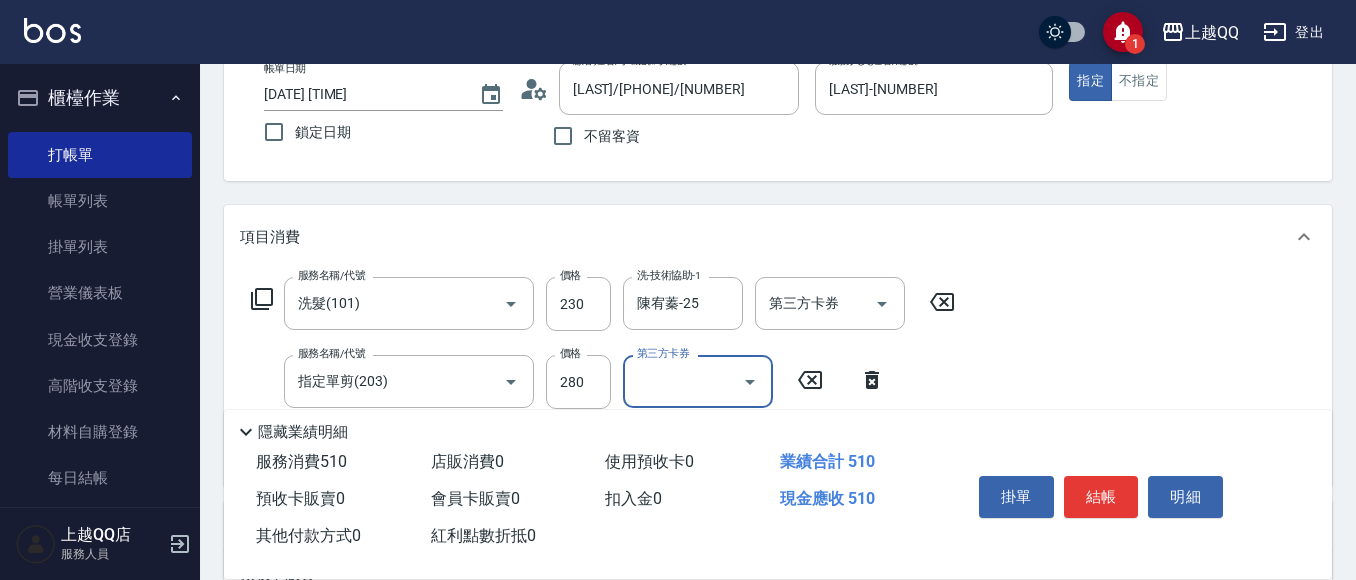 scroll, scrollTop: 317, scrollLeft: 0, axis: vertical 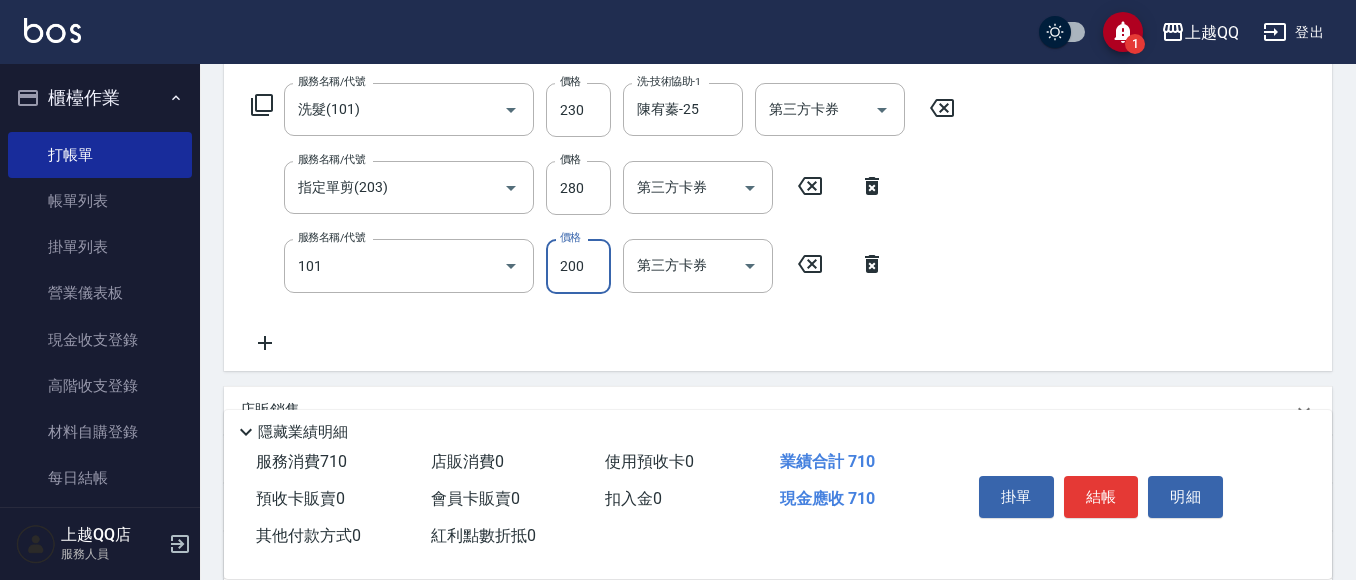 type on "洗髮(101)" 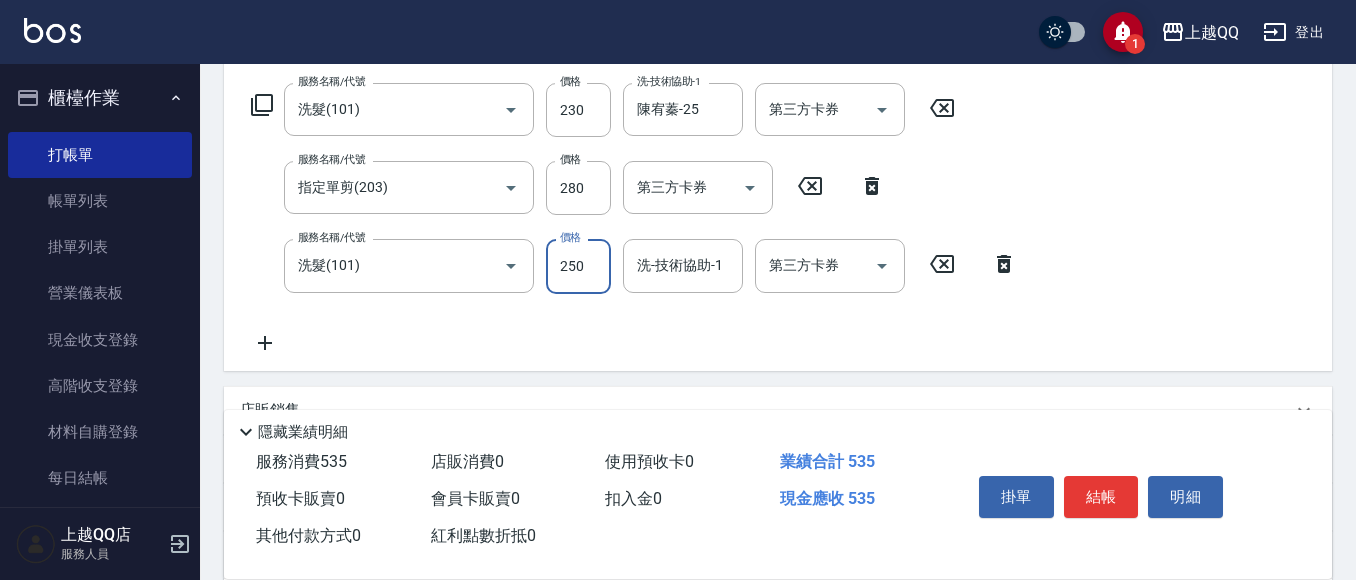 type on "250" 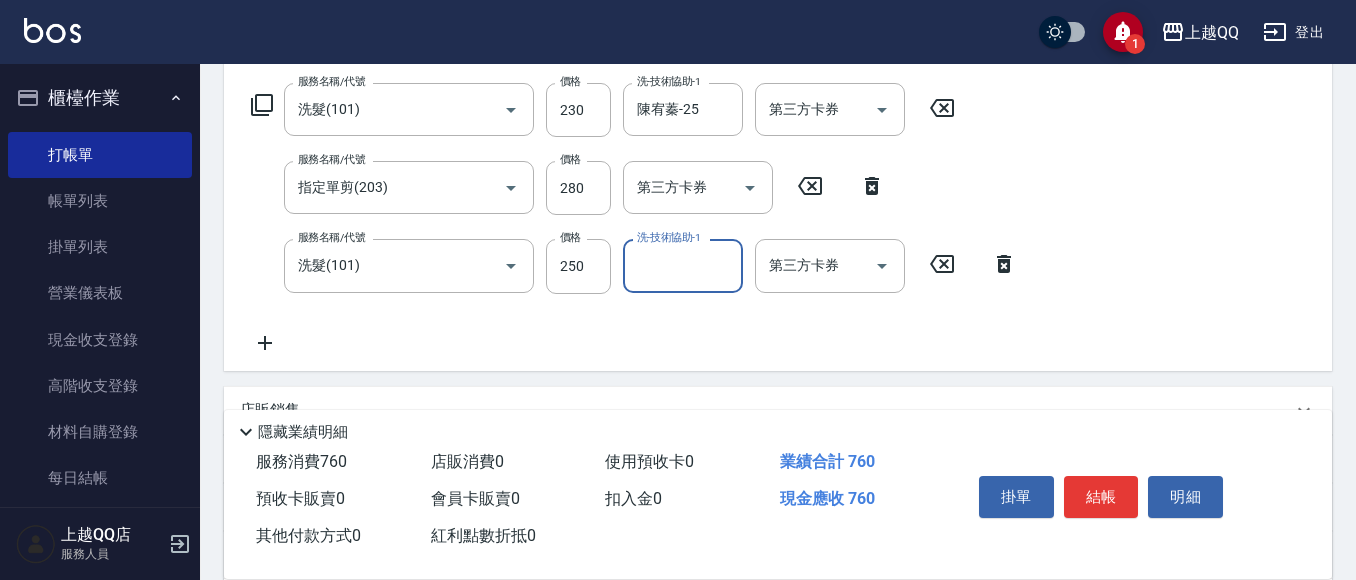 type on "3" 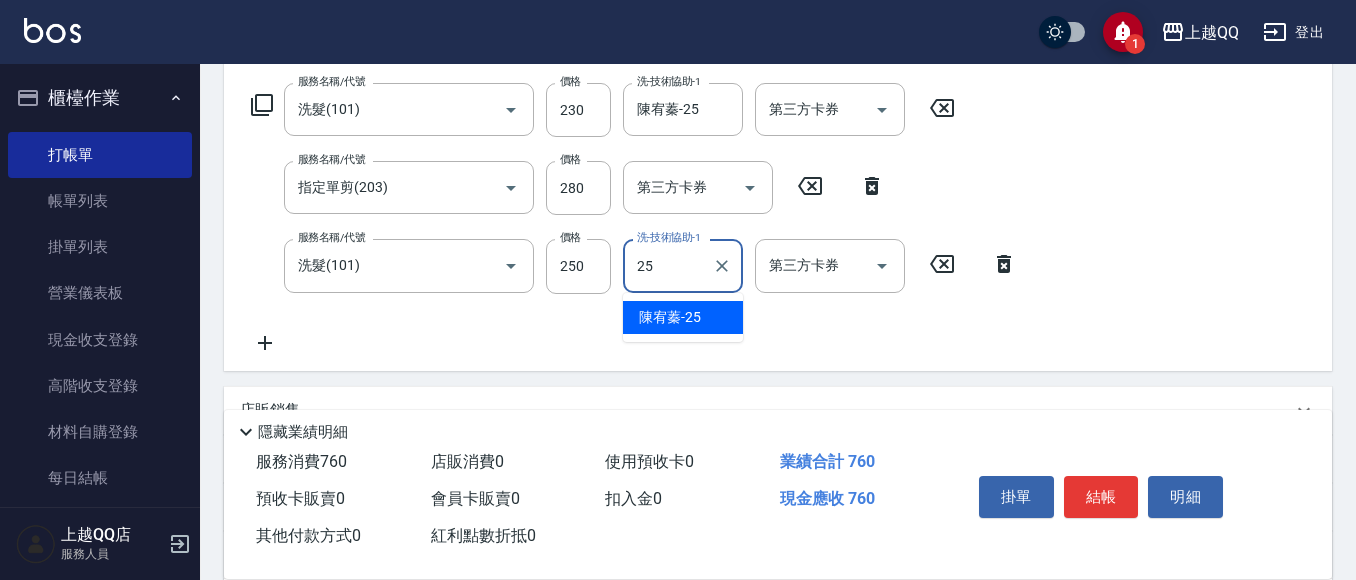 type on "陳宥蓁-25" 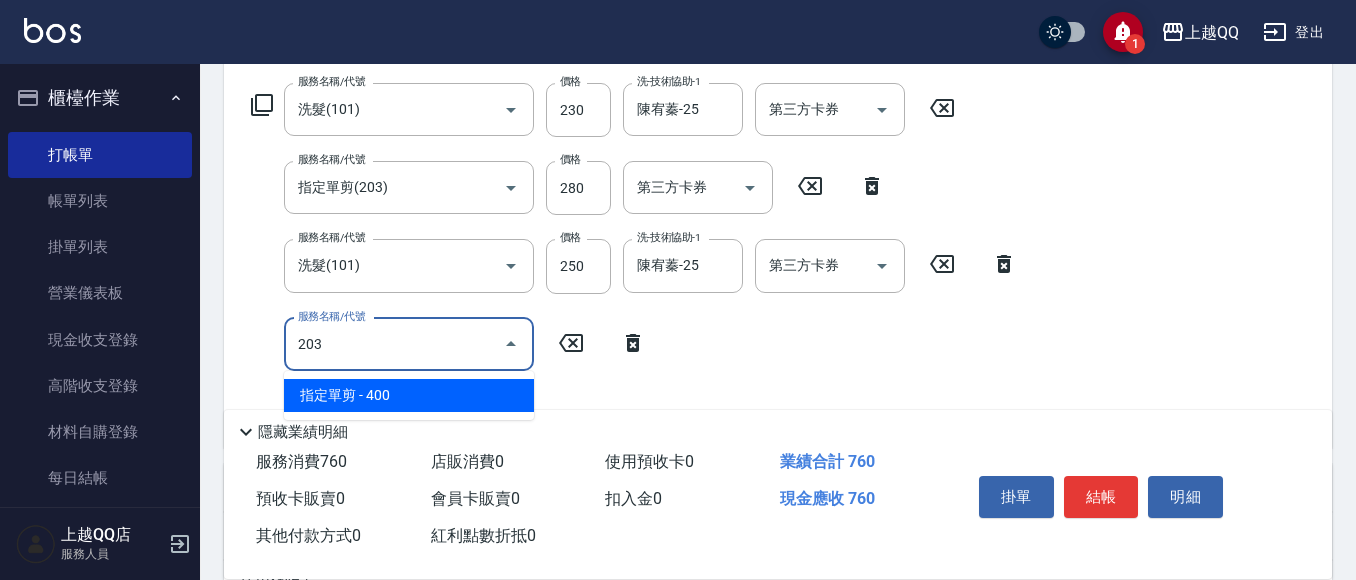type on "指定單剪(203)" 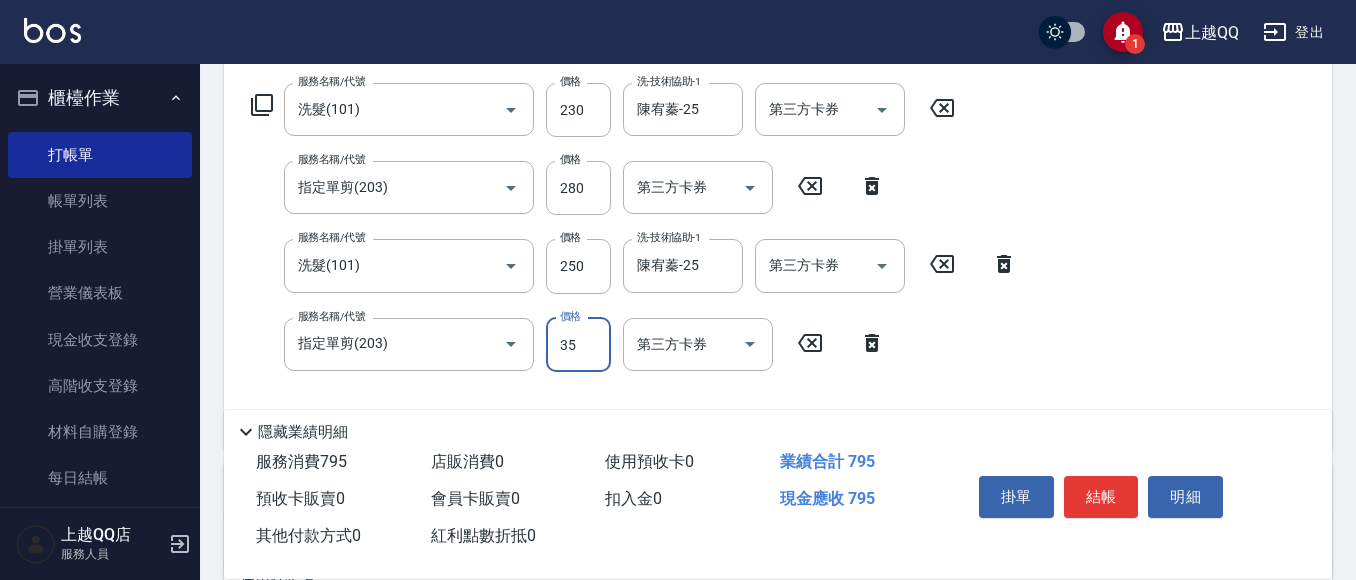 type on "350" 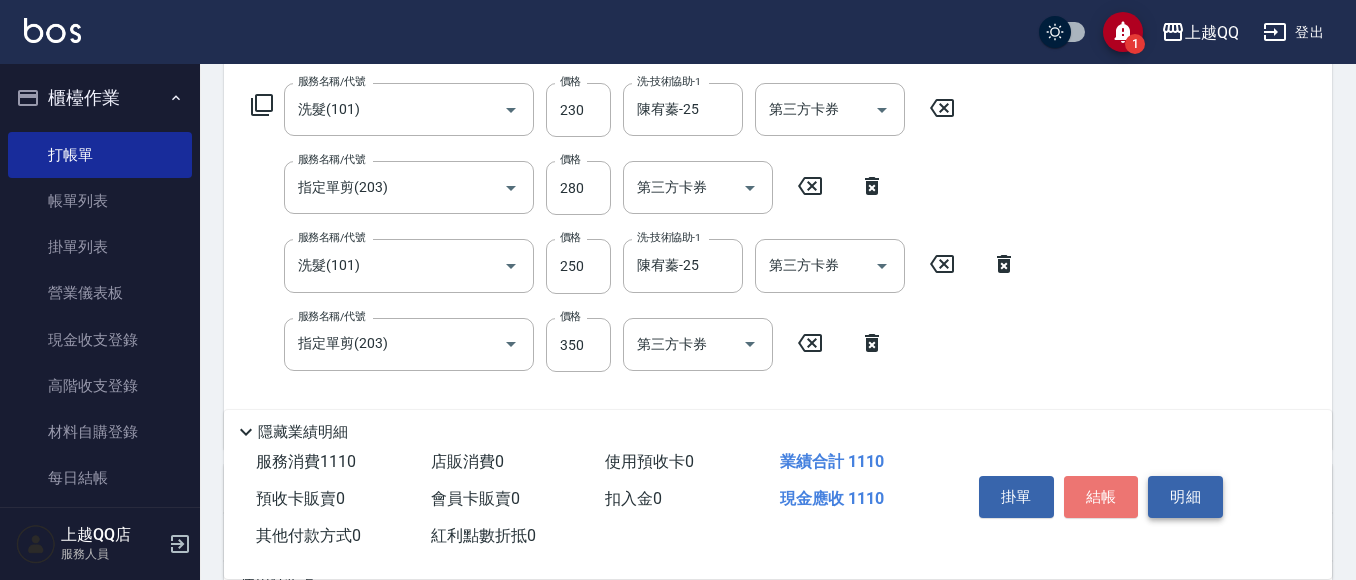 drag, startPoint x: 1135, startPoint y: 484, endPoint x: 1163, endPoint y: 501, distance: 32.75668 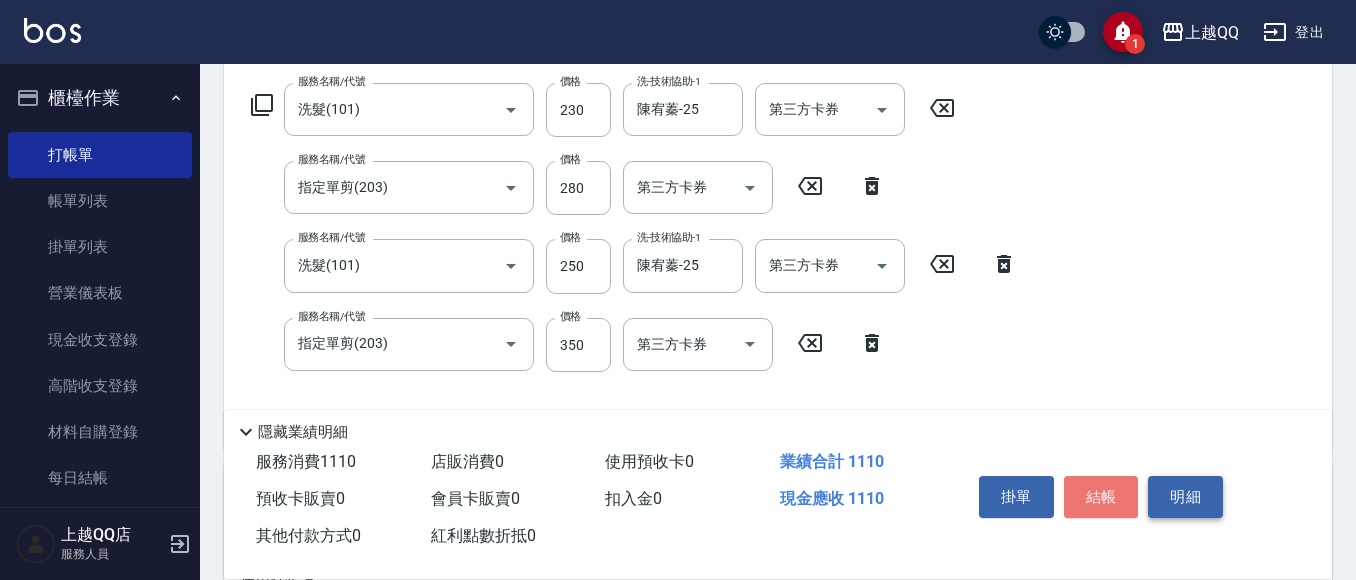 click on "掛單 結帳 明細" at bounding box center [1101, 499] 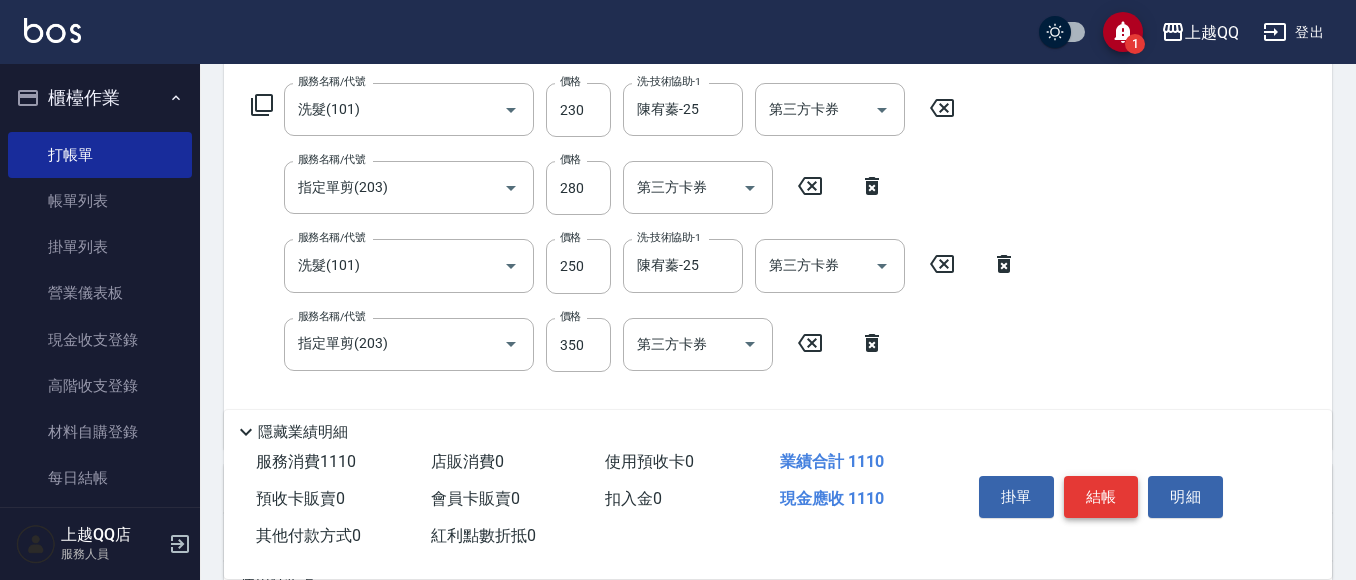 click on "結帳" at bounding box center [1101, 497] 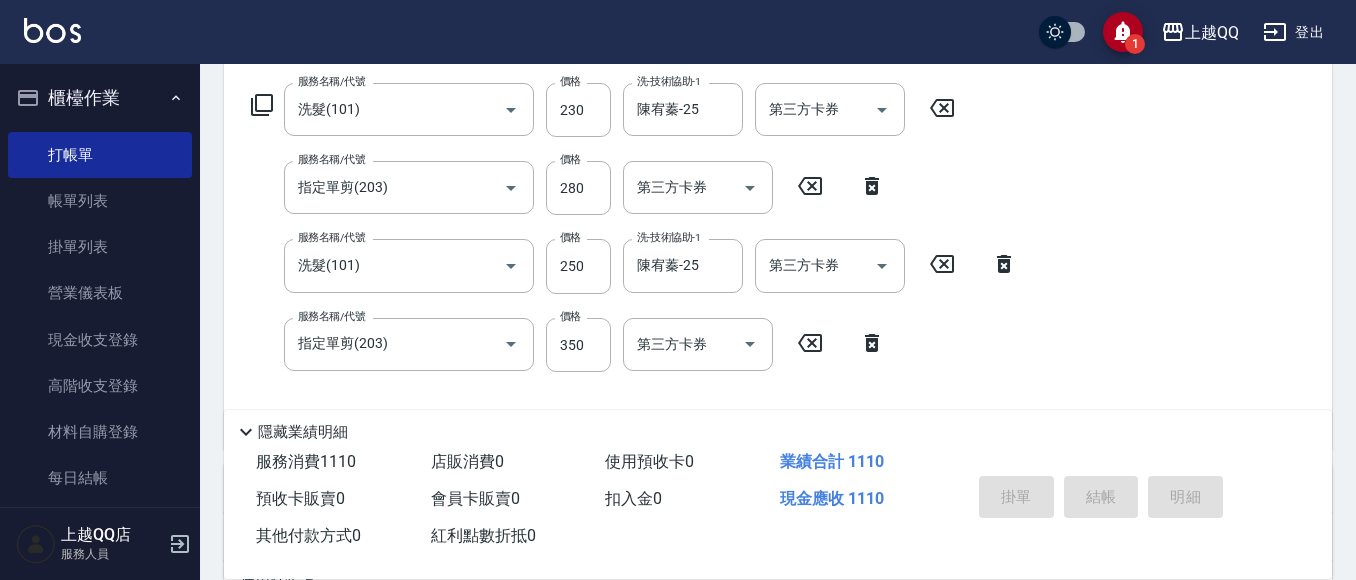 type on "[DATE] [TIME]" 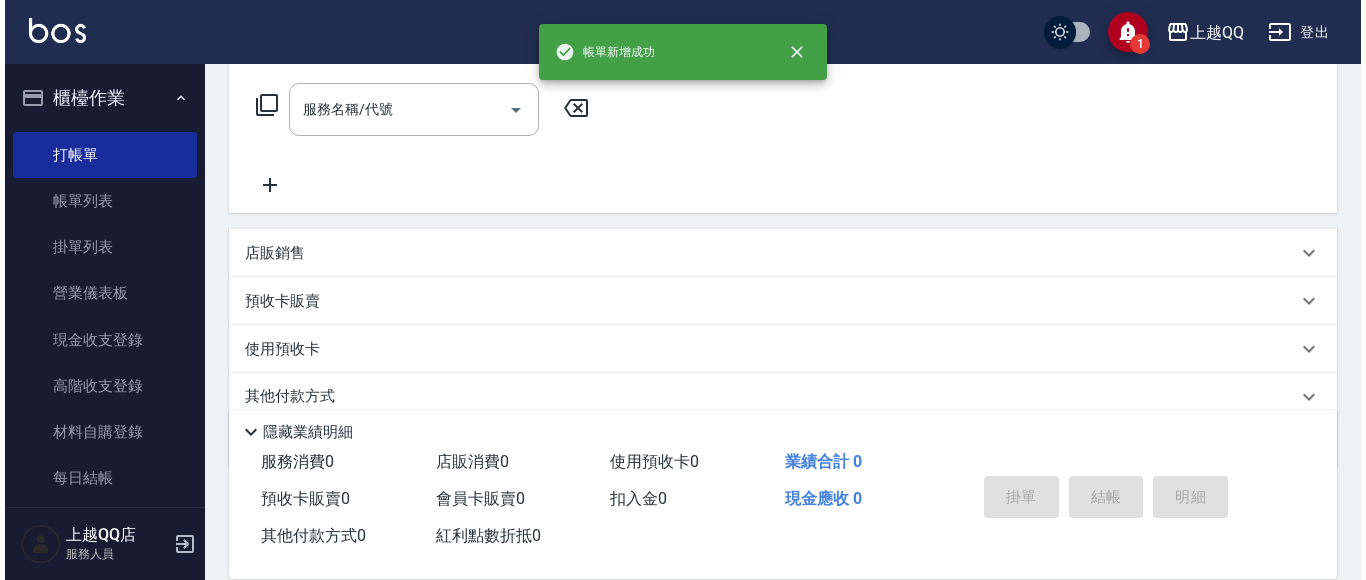 scroll, scrollTop: 0, scrollLeft: 0, axis: both 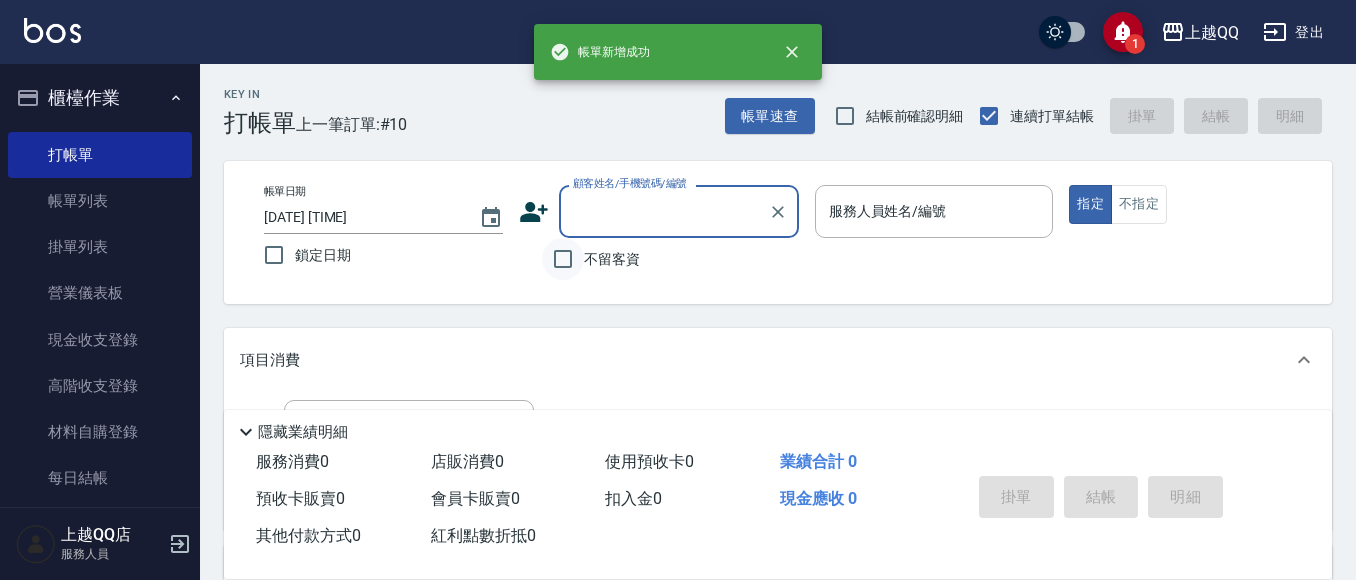 click on "不留客資" at bounding box center (563, 259) 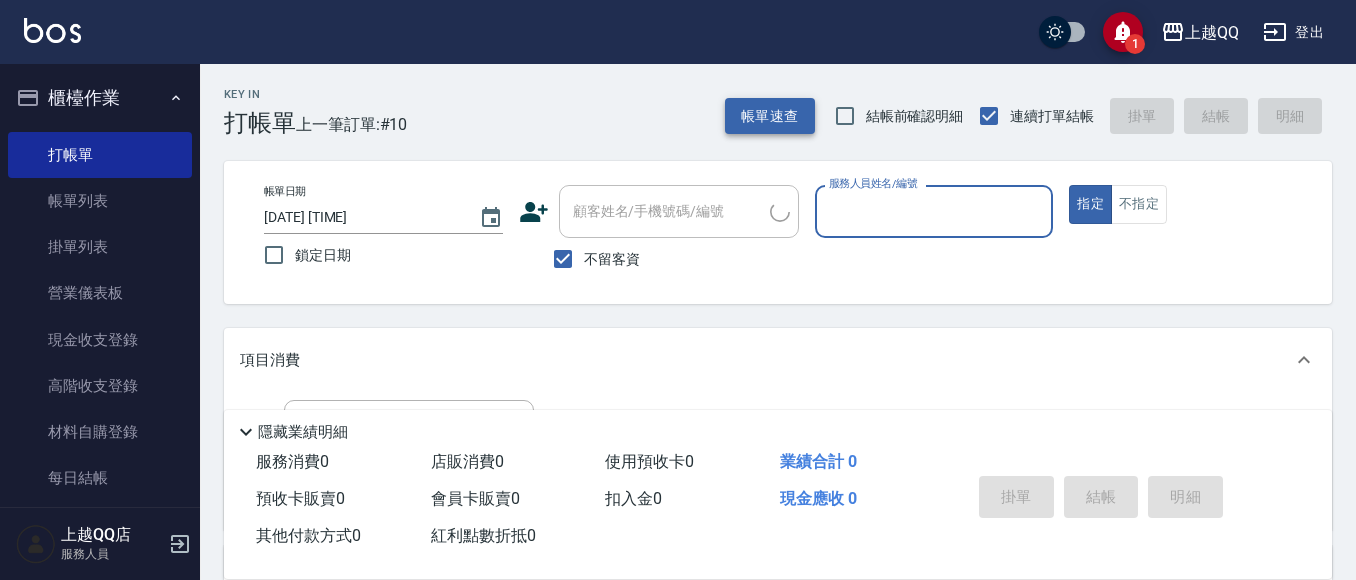 click on "帳單速查" at bounding box center [770, 116] 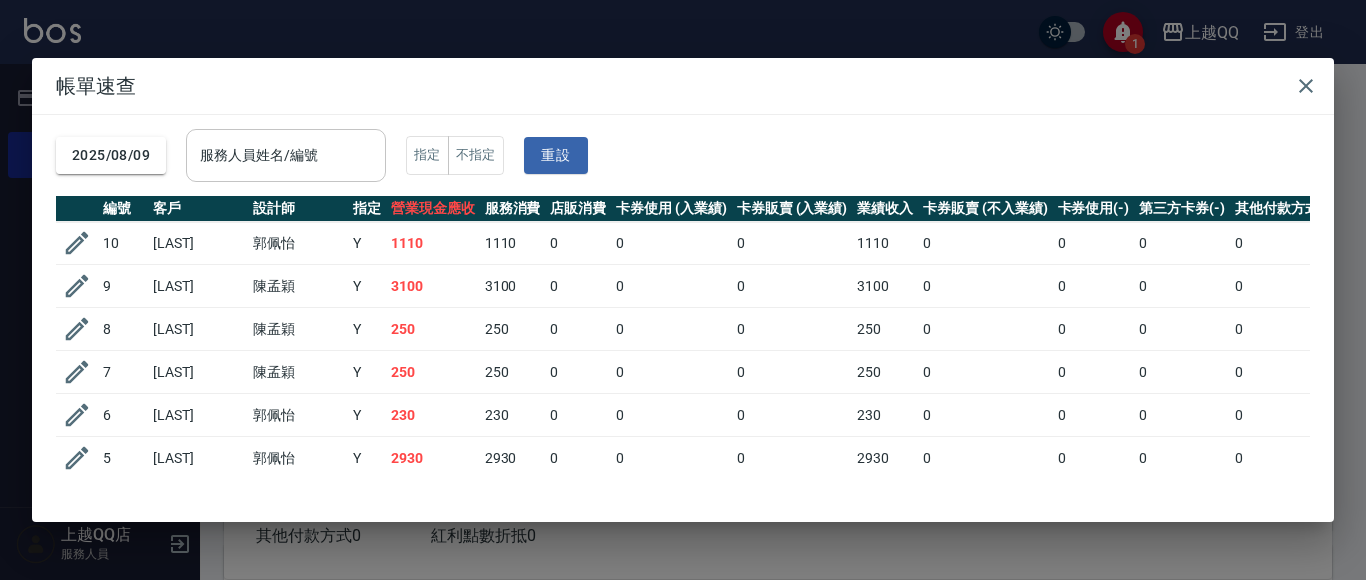 click on "服務人員姓名/編號" at bounding box center (286, 155) 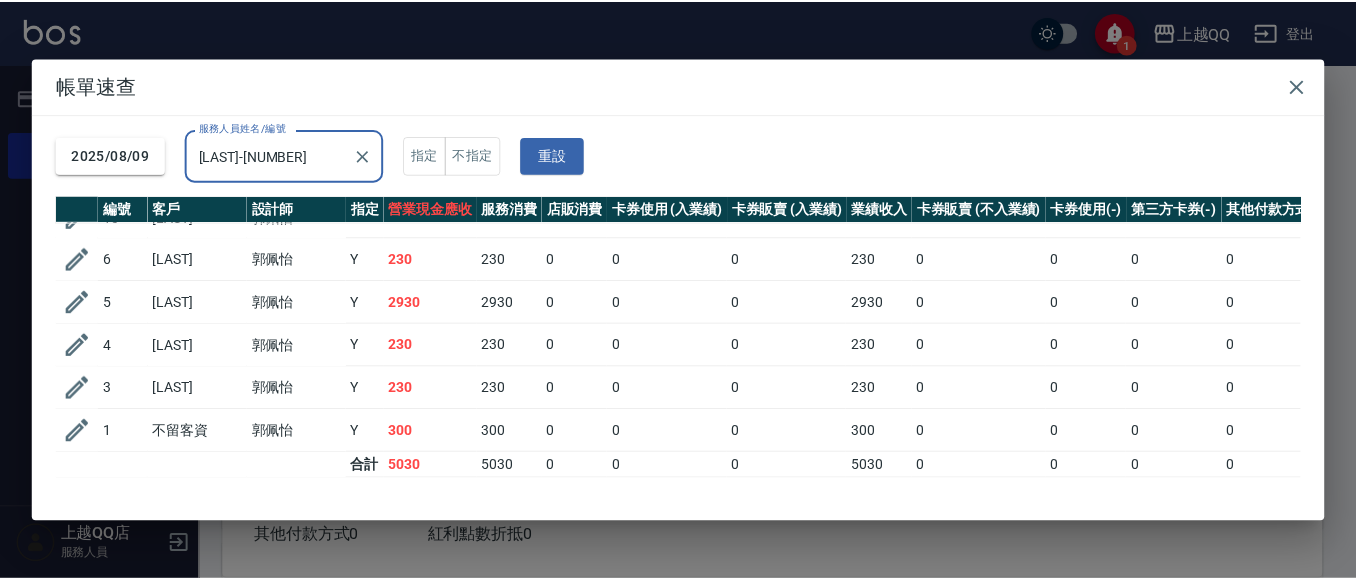 scroll, scrollTop: 44, scrollLeft: 0, axis: vertical 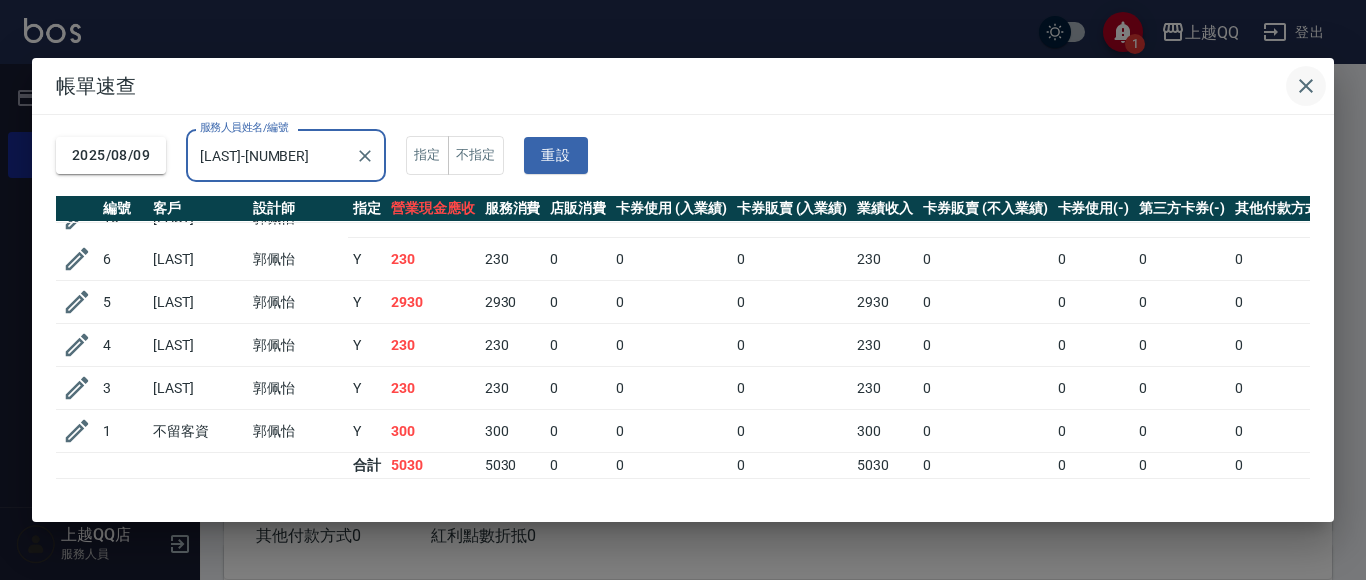 type on "[LAST]-[NUMBER]" 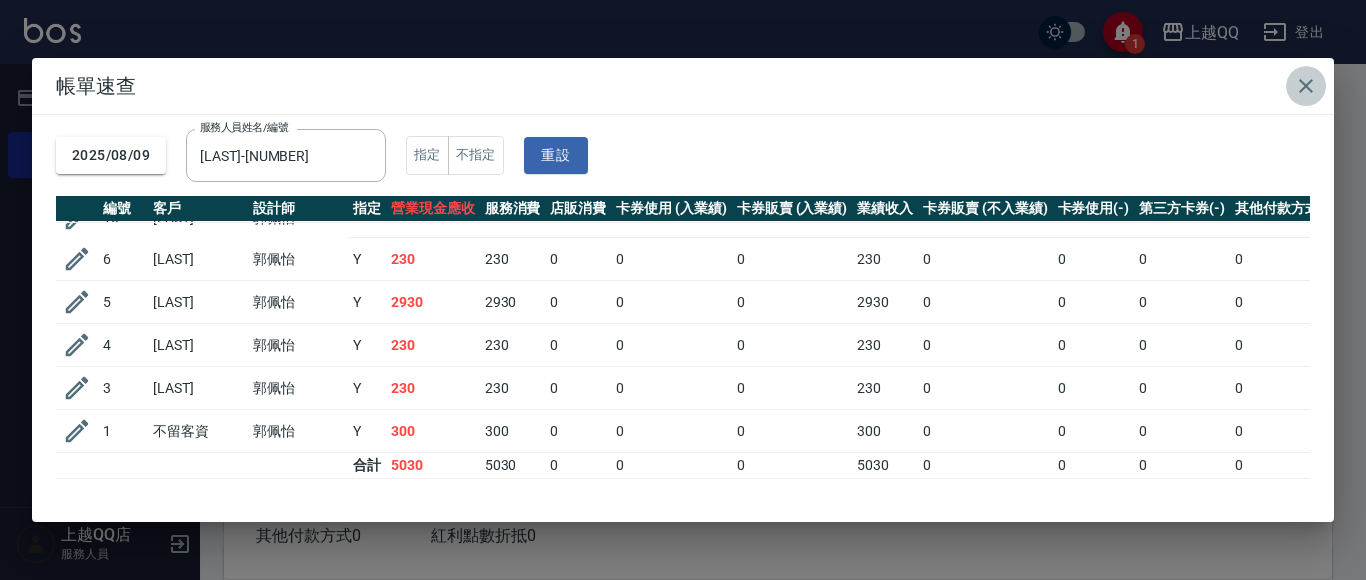 click at bounding box center [1306, 86] 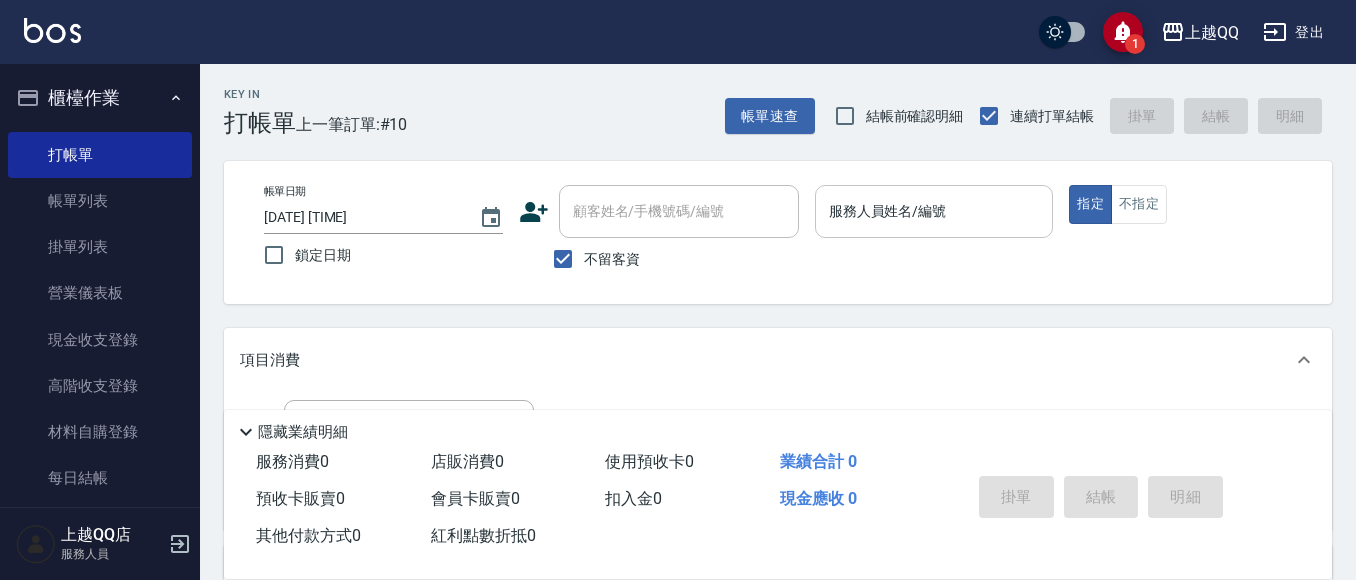 click on "服務人員姓名/編號" at bounding box center (934, 211) 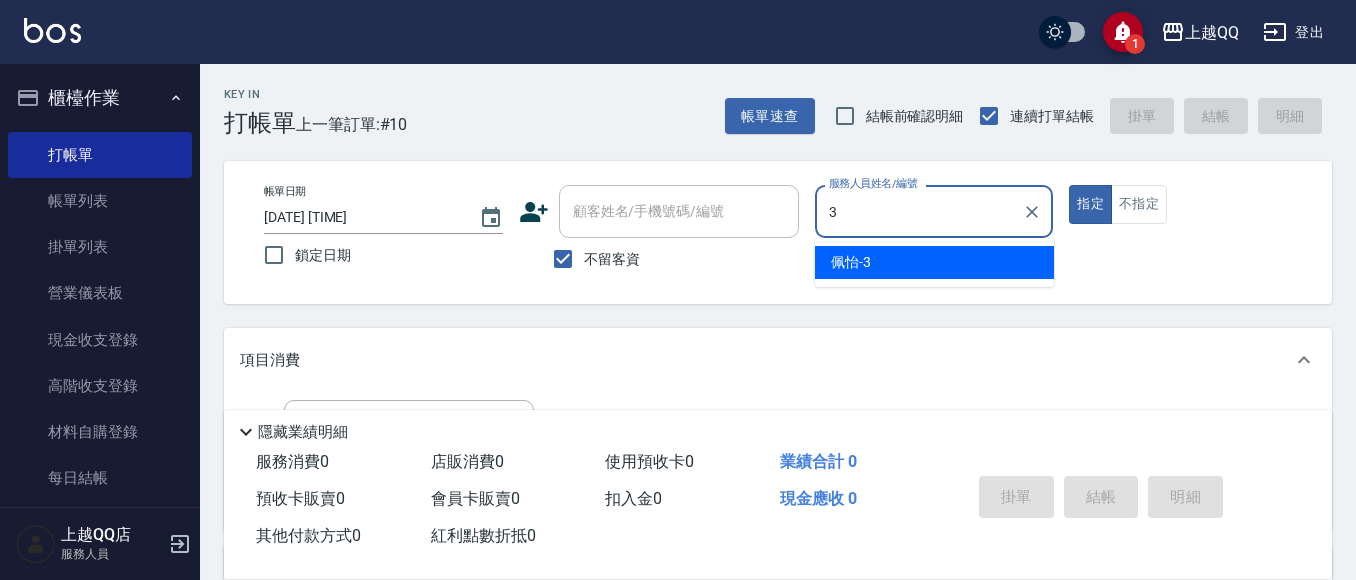 type on "3" 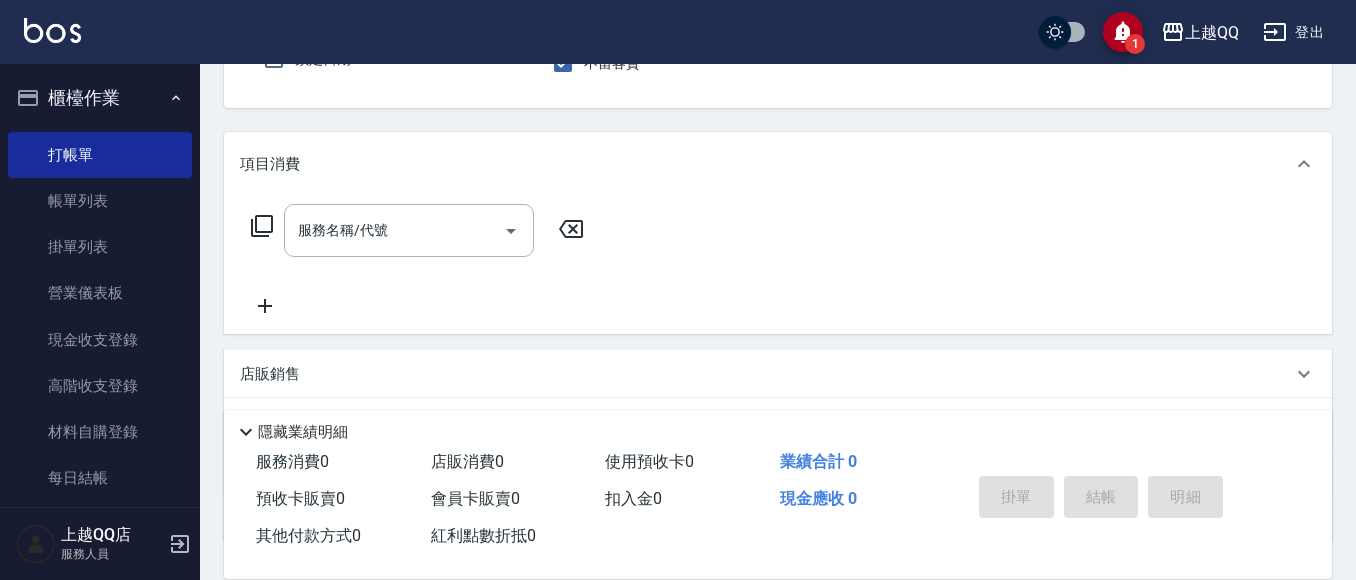 scroll, scrollTop: 200, scrollLeft: 0, axis: vertical 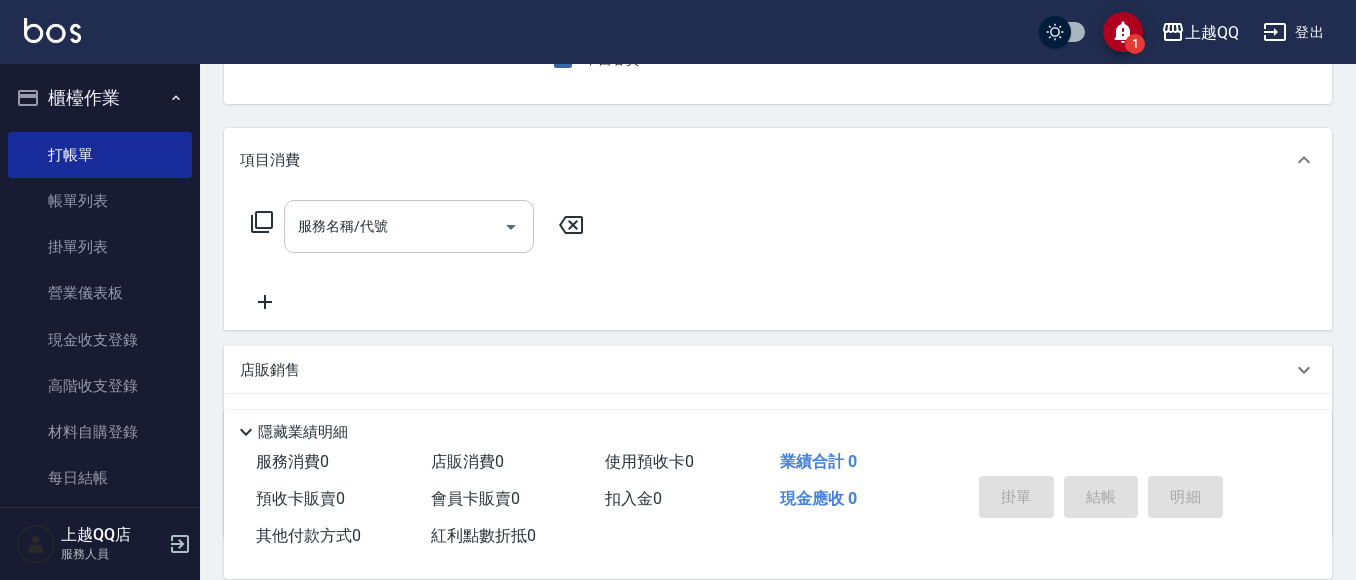 click on "服務名稱/代號 服務名稱/代號" at bounding box center [409, 226] 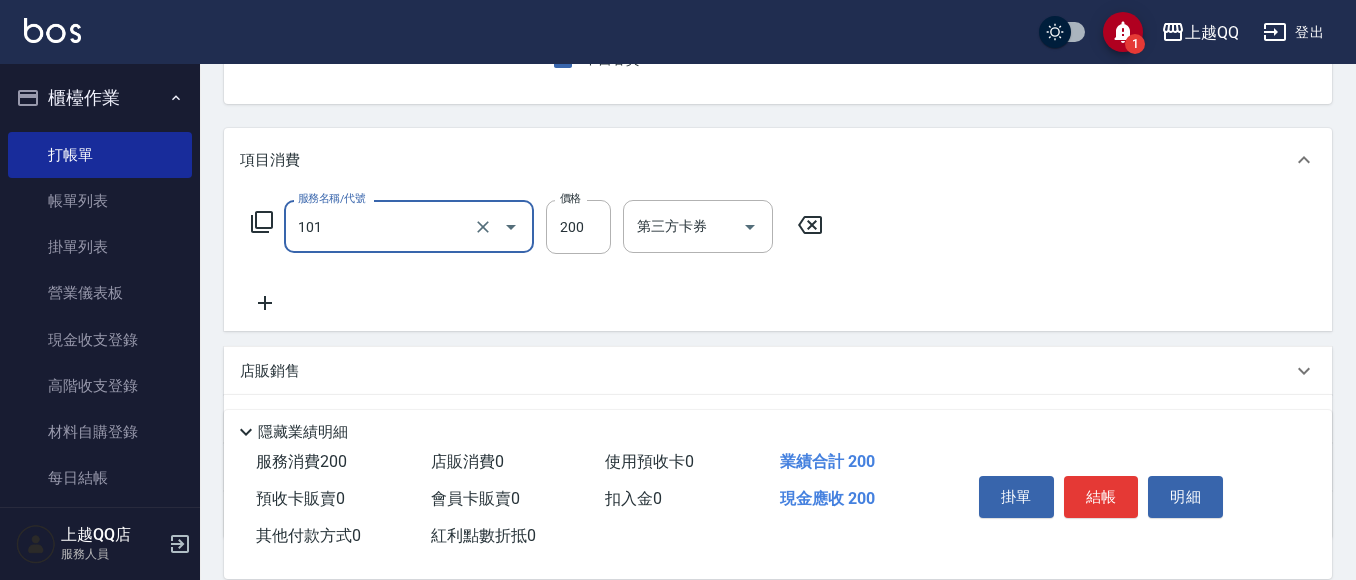 type on "洗髮(101)" 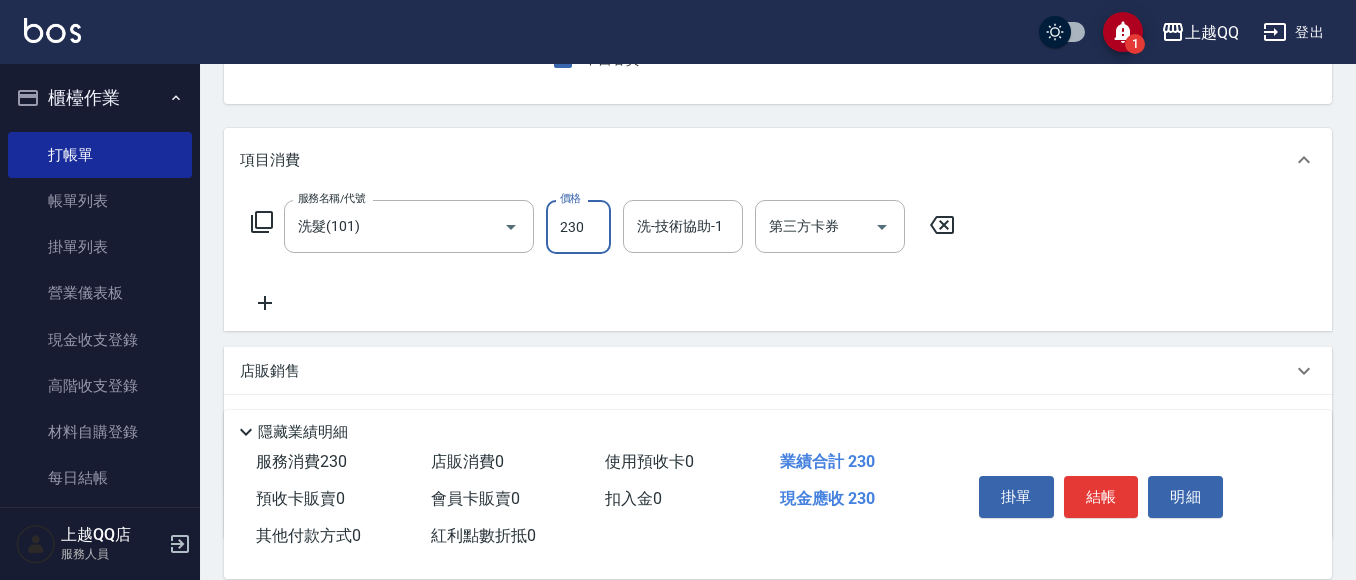 type on "230" 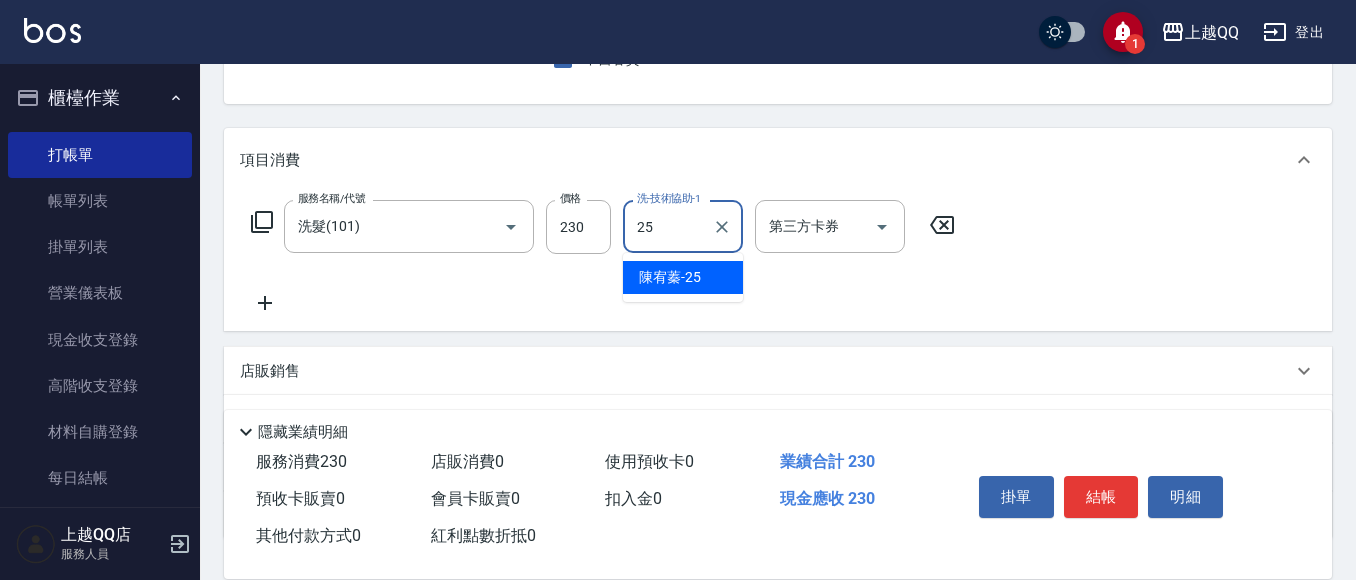 type on "陳宥蓁-25" 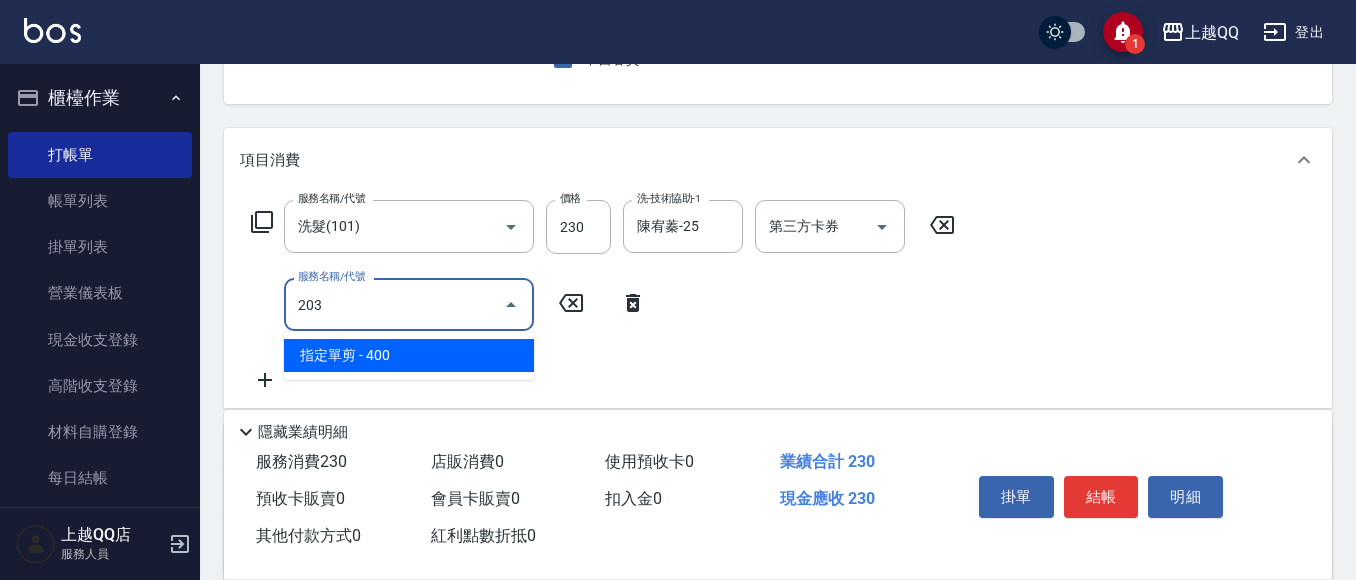 type on "指定單剪(203)" 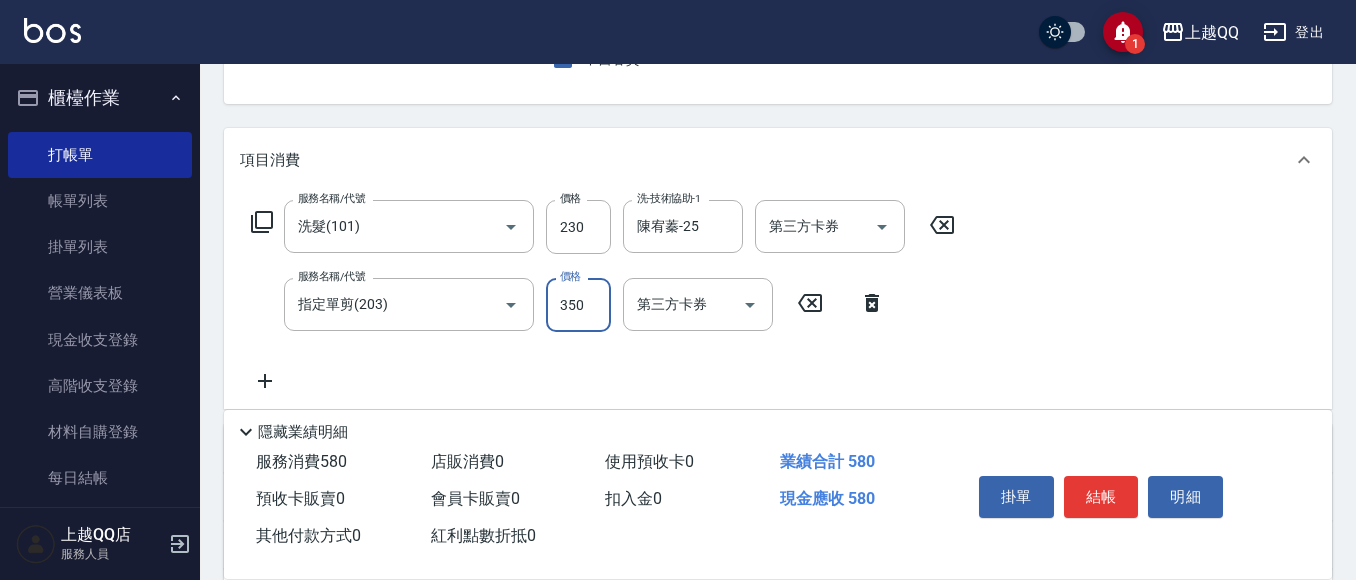 type on "350" 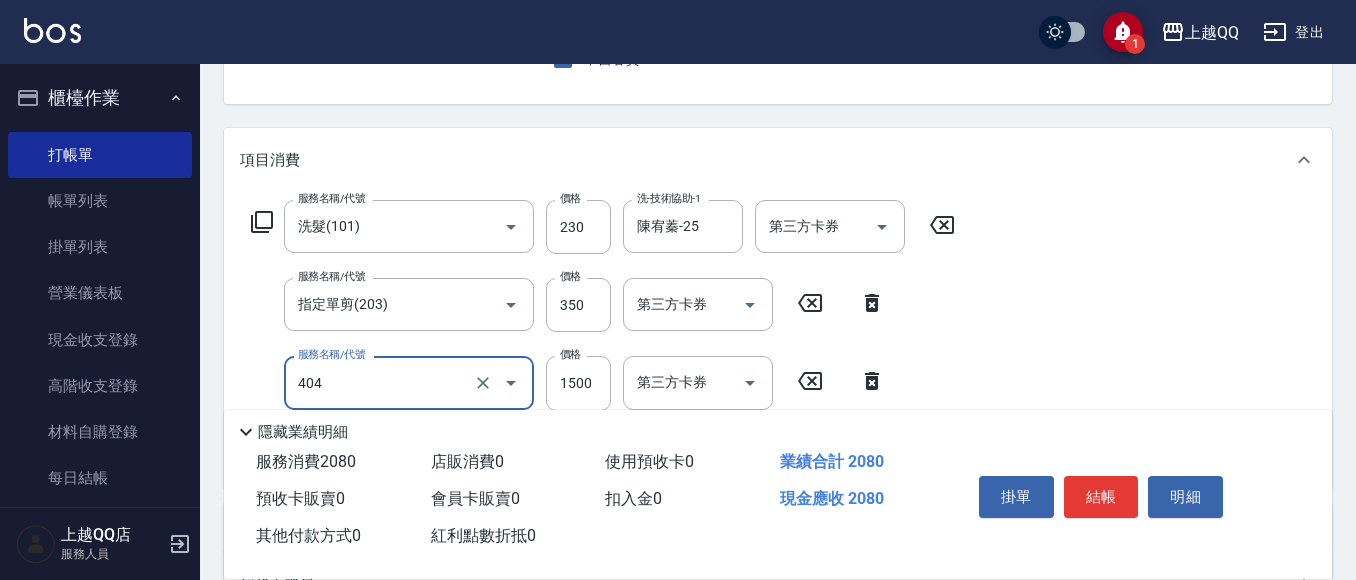 type on "設計染髮(404)" 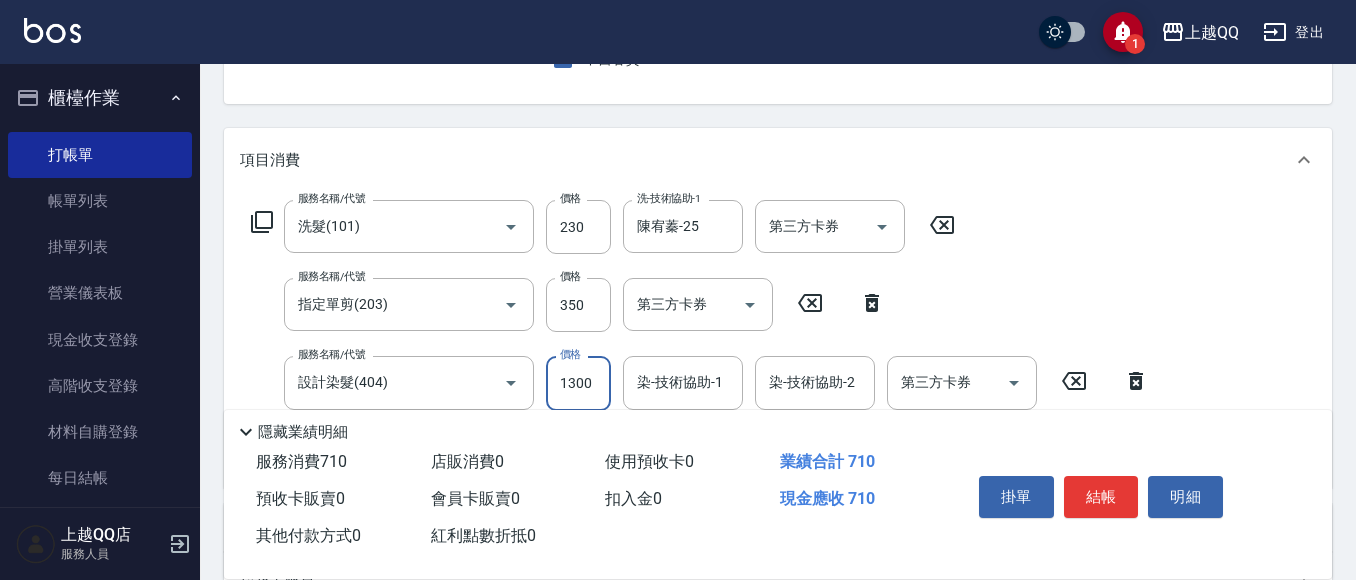 type on "1300" 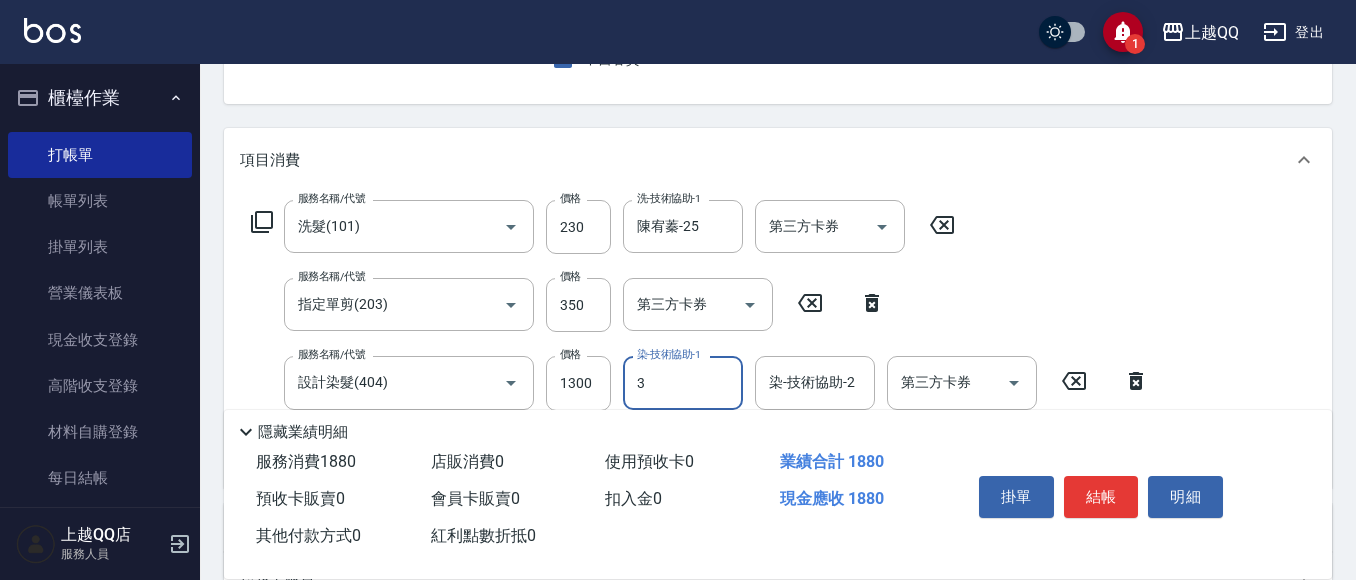 type on "[LAST]-[NUMBER]" 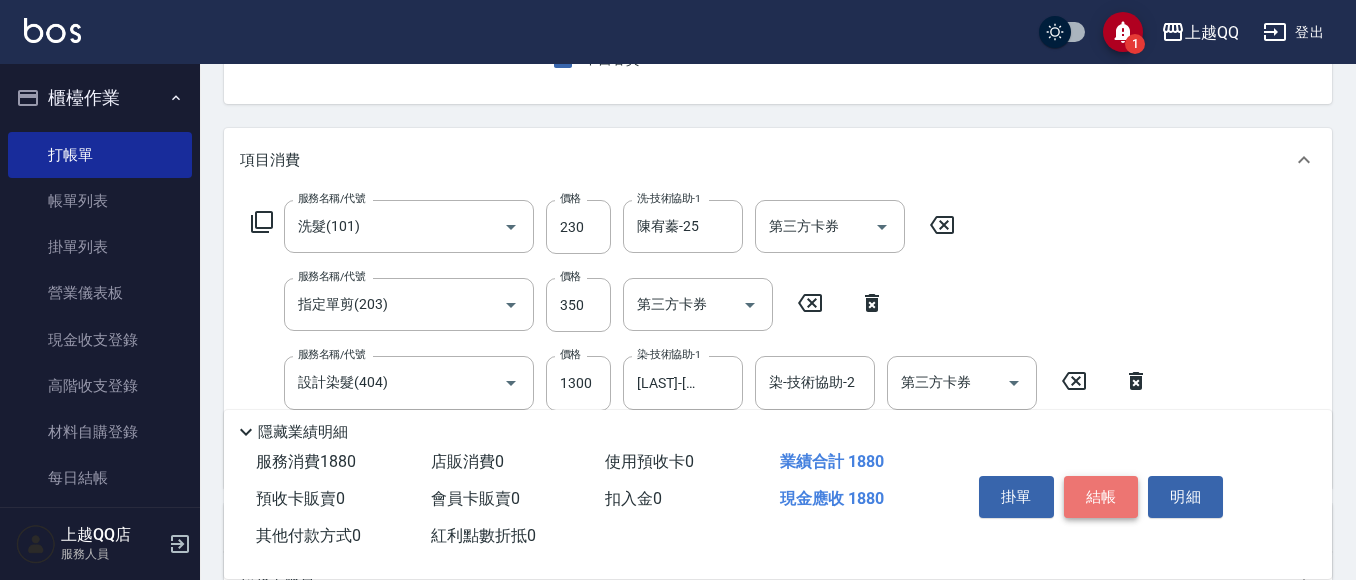 click on "結帳" at bounding box center [1101, 497] 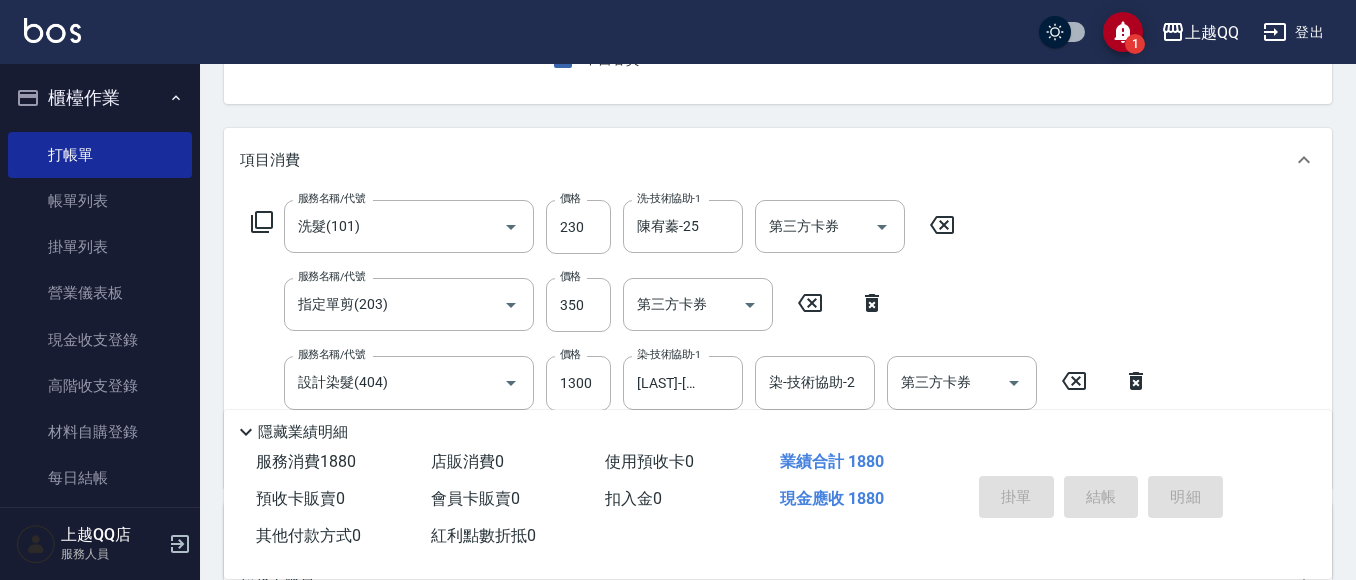 type 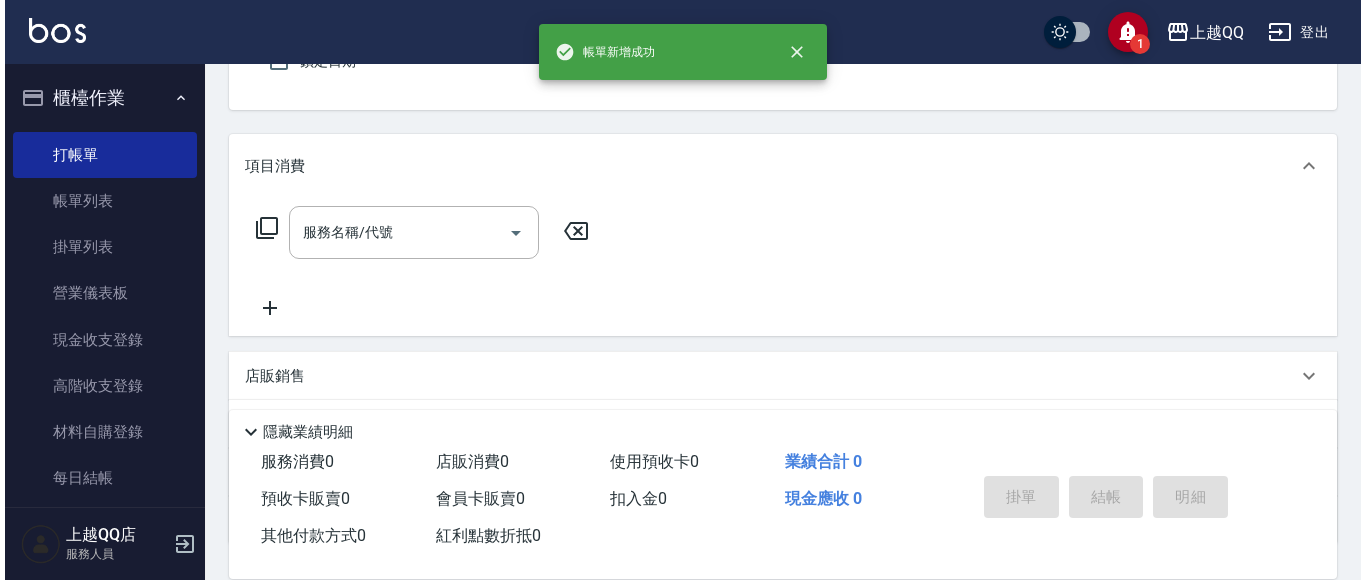 scroll, scrollTop: 0, scrollLeft: 0, axis: both 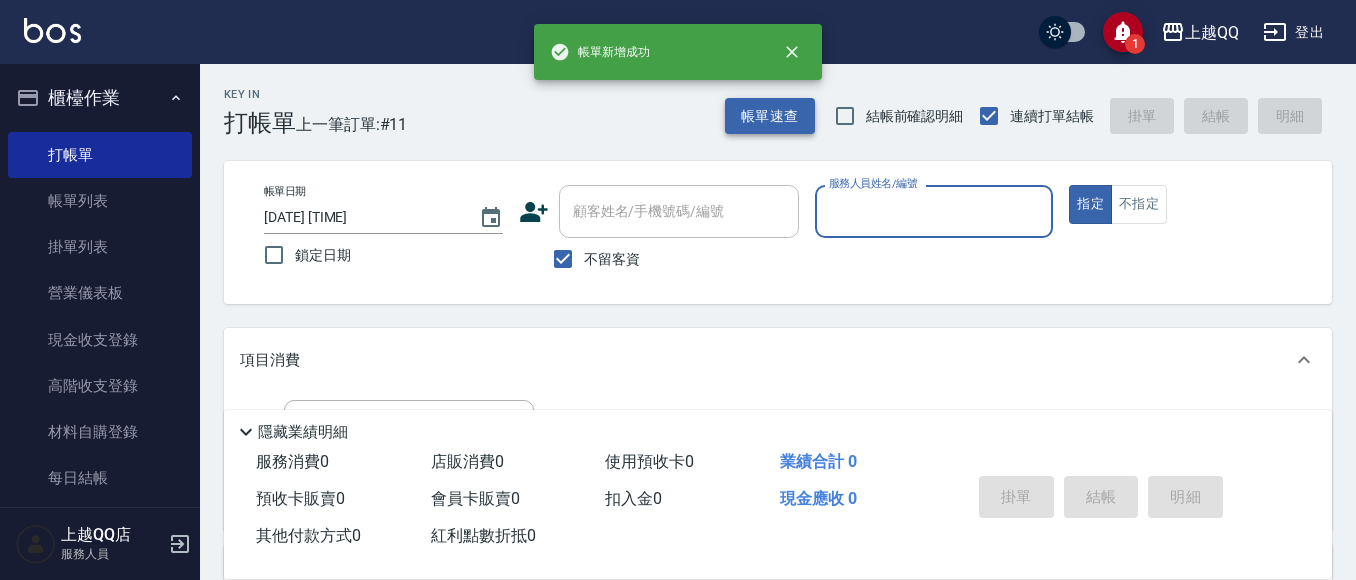 click on "帳單速查" at bounding box center [770, 116] 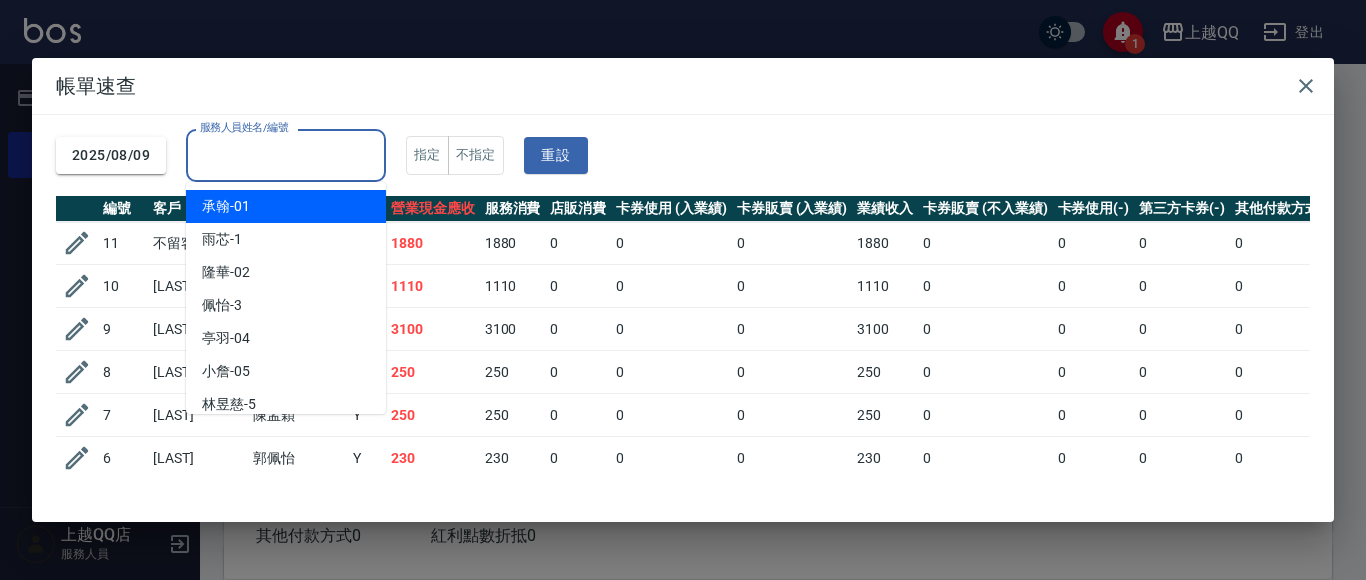 click on "服務人員姓名/編號" at bounding box center (286, 155) 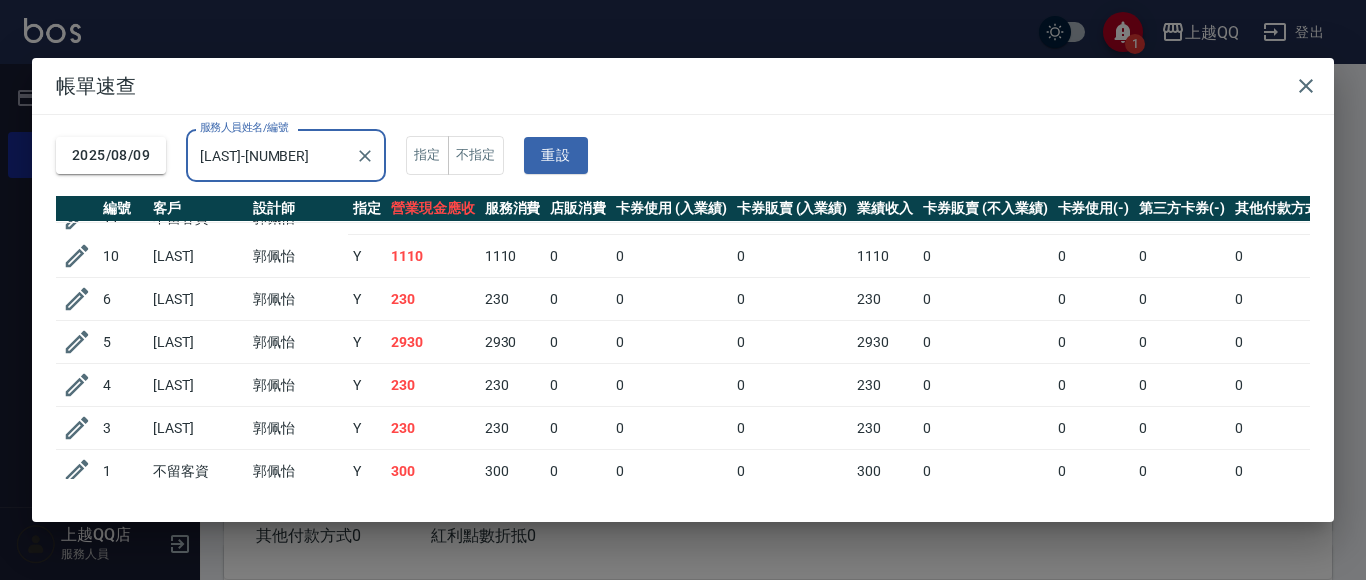 scroll, scrollTop: 0, scrollLeft: 0, axis: both 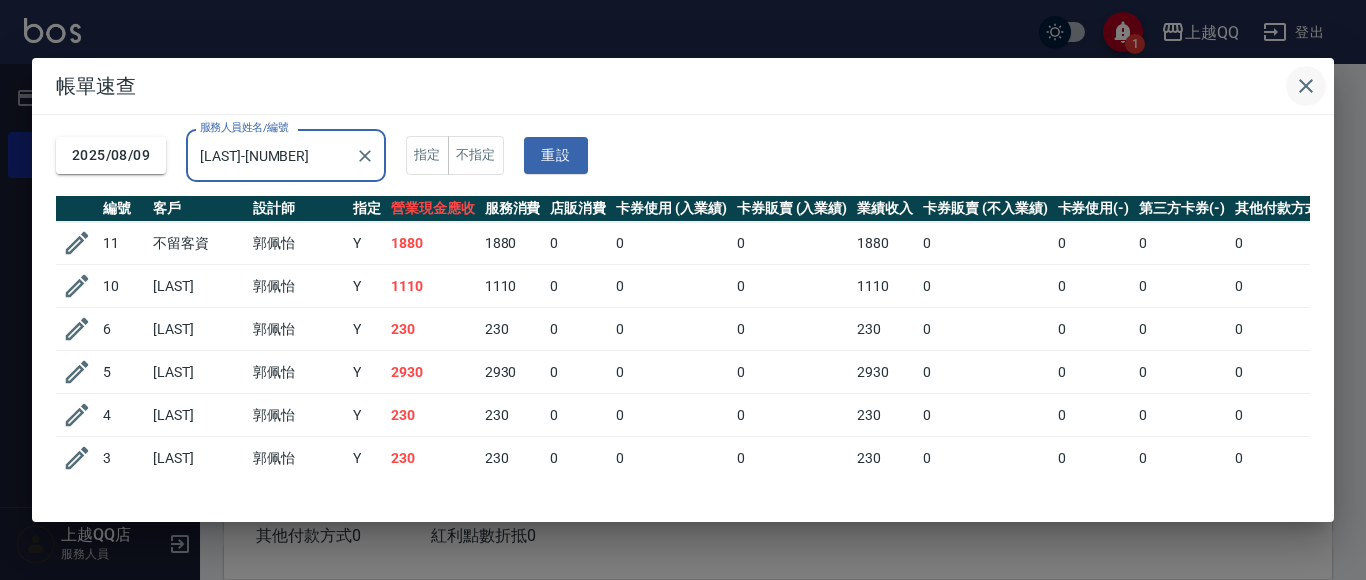type on "[LAST]-[NUMBER]" 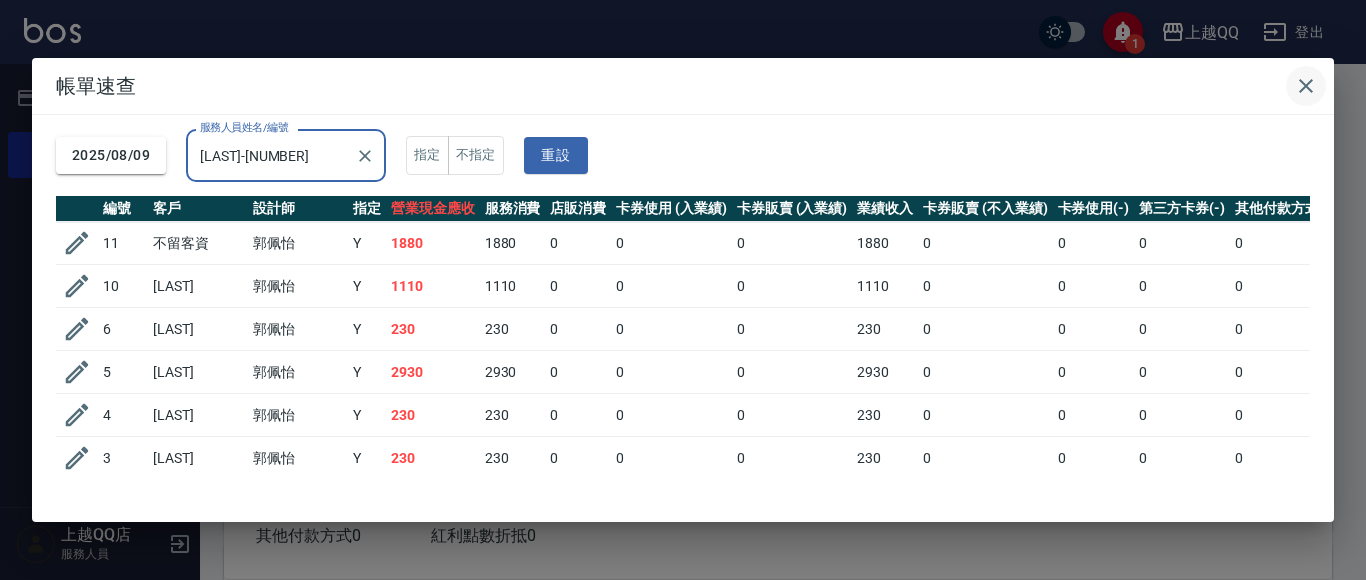 click 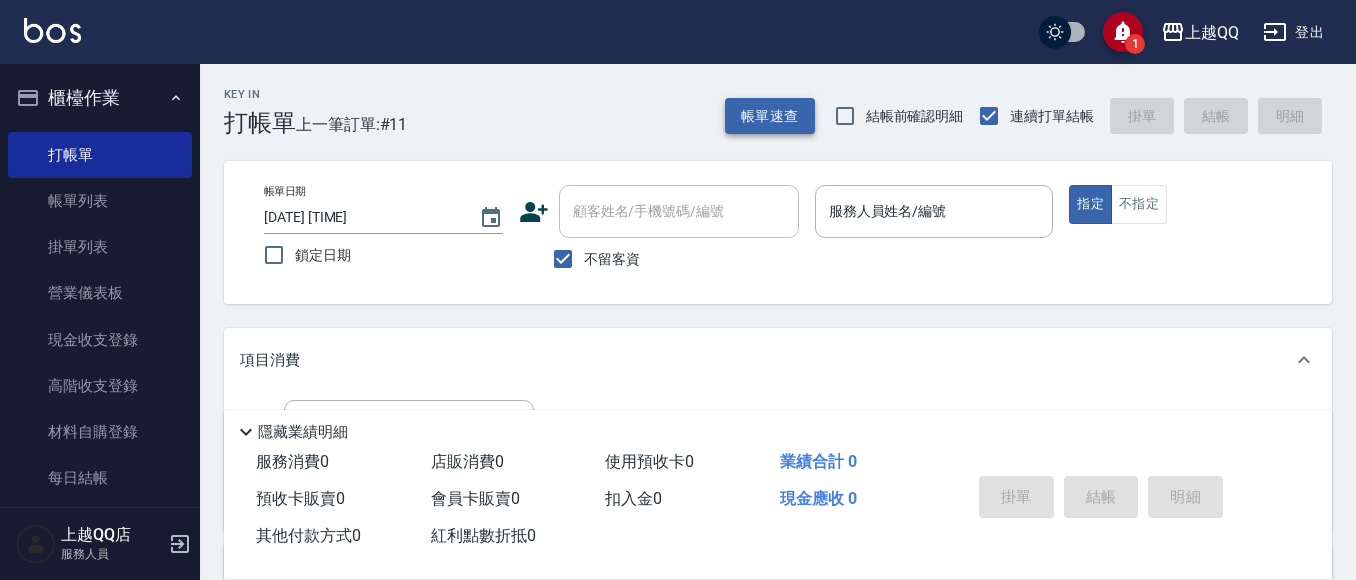 click on "帳單速查" at bounding box center (770, 116) 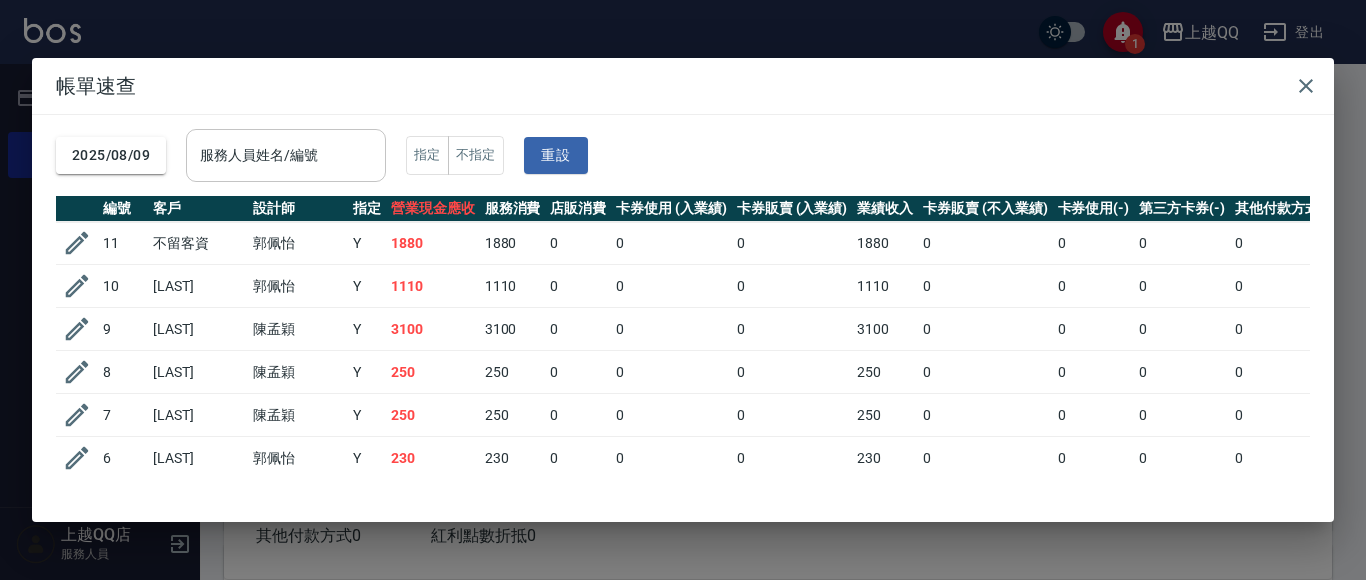 click on "服務人員姓名/編號" at bounding box center [286, 155] 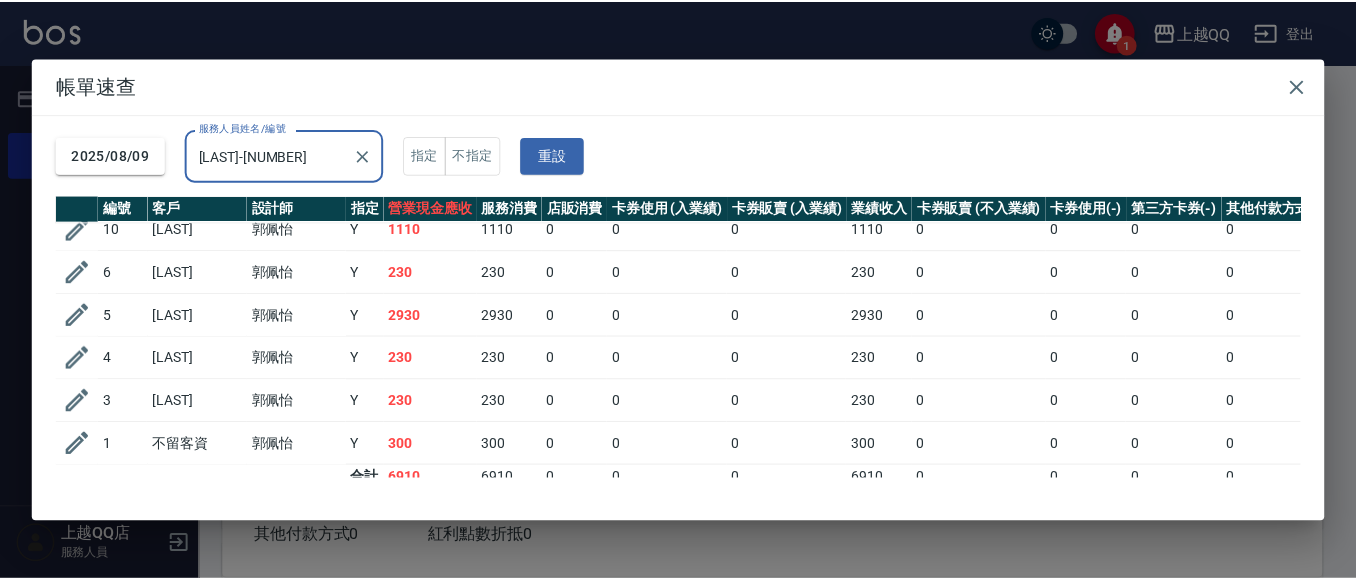scroll, scrollTop: 87, scrollLeft: 0, axis: vertical 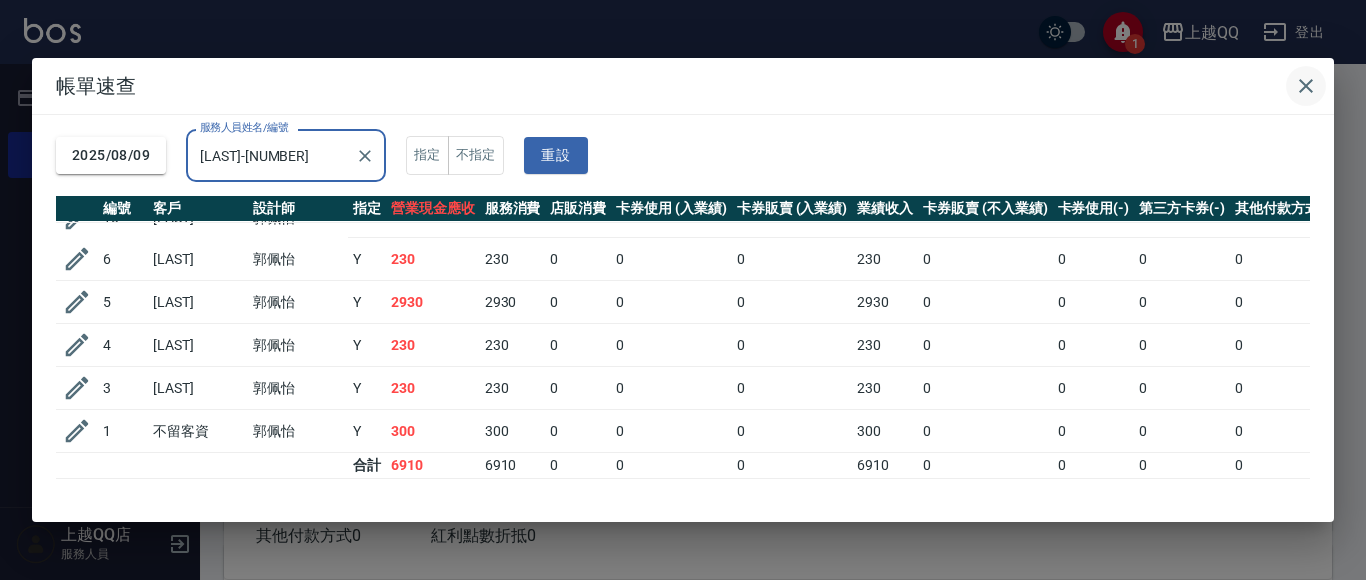 type on "[LAST]-[NUMBER]" 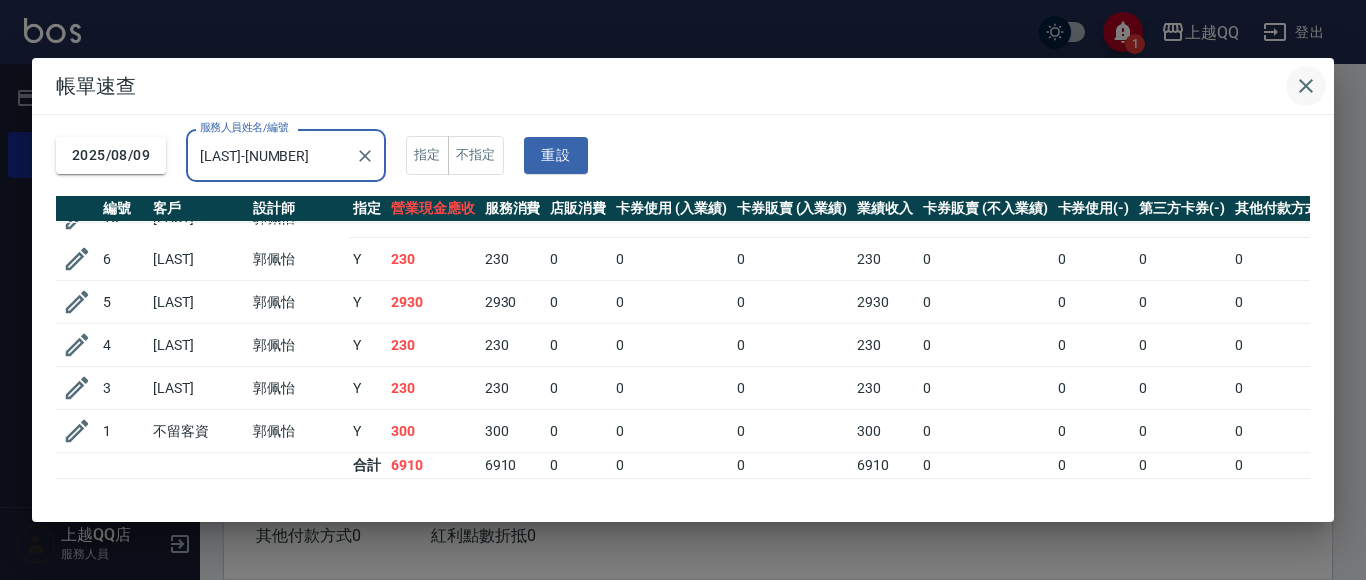 click at bounding box center [1306, 86] 